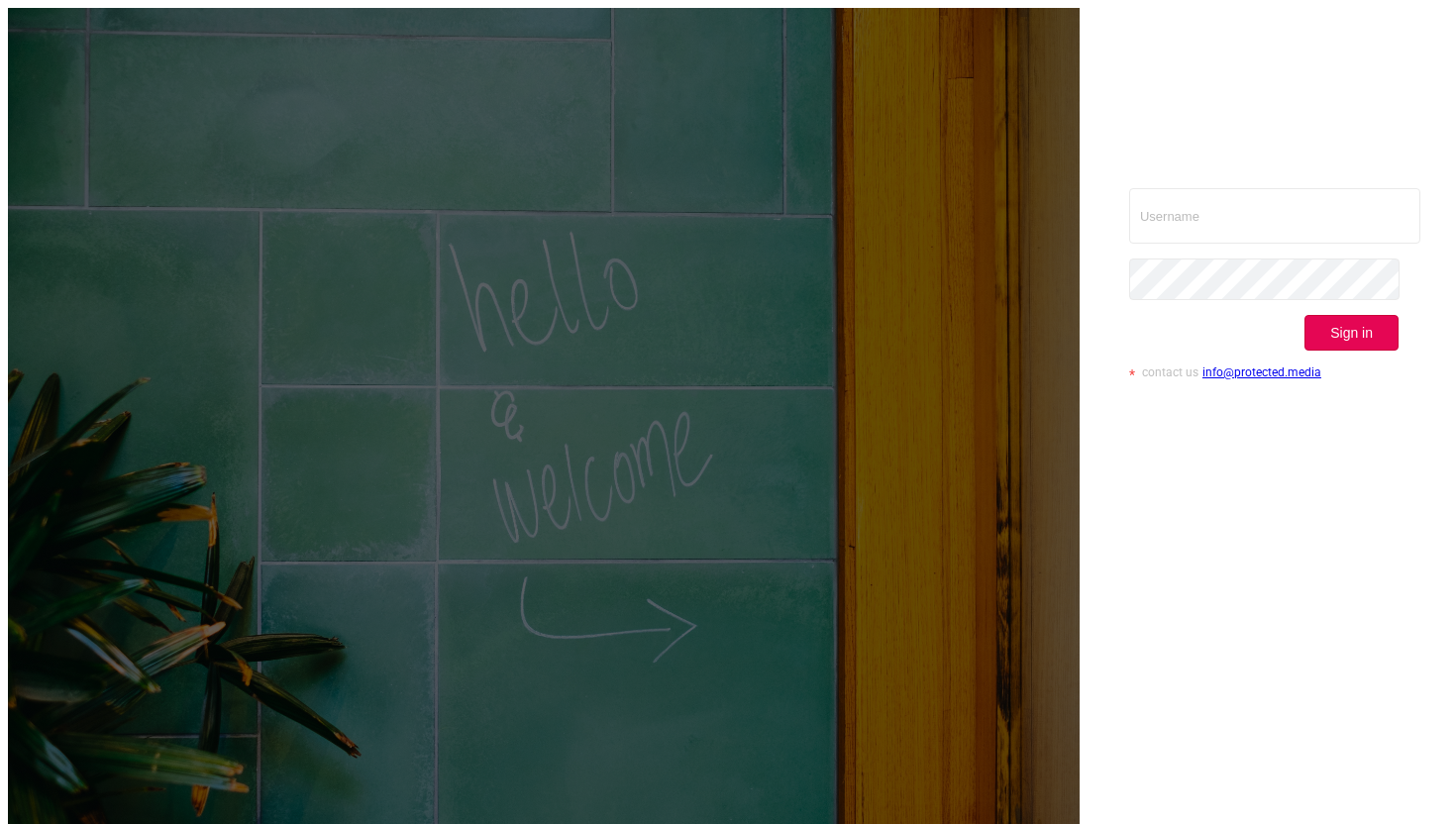 scroll, scrollTop: 0, scrollLeft: 0, axis: both 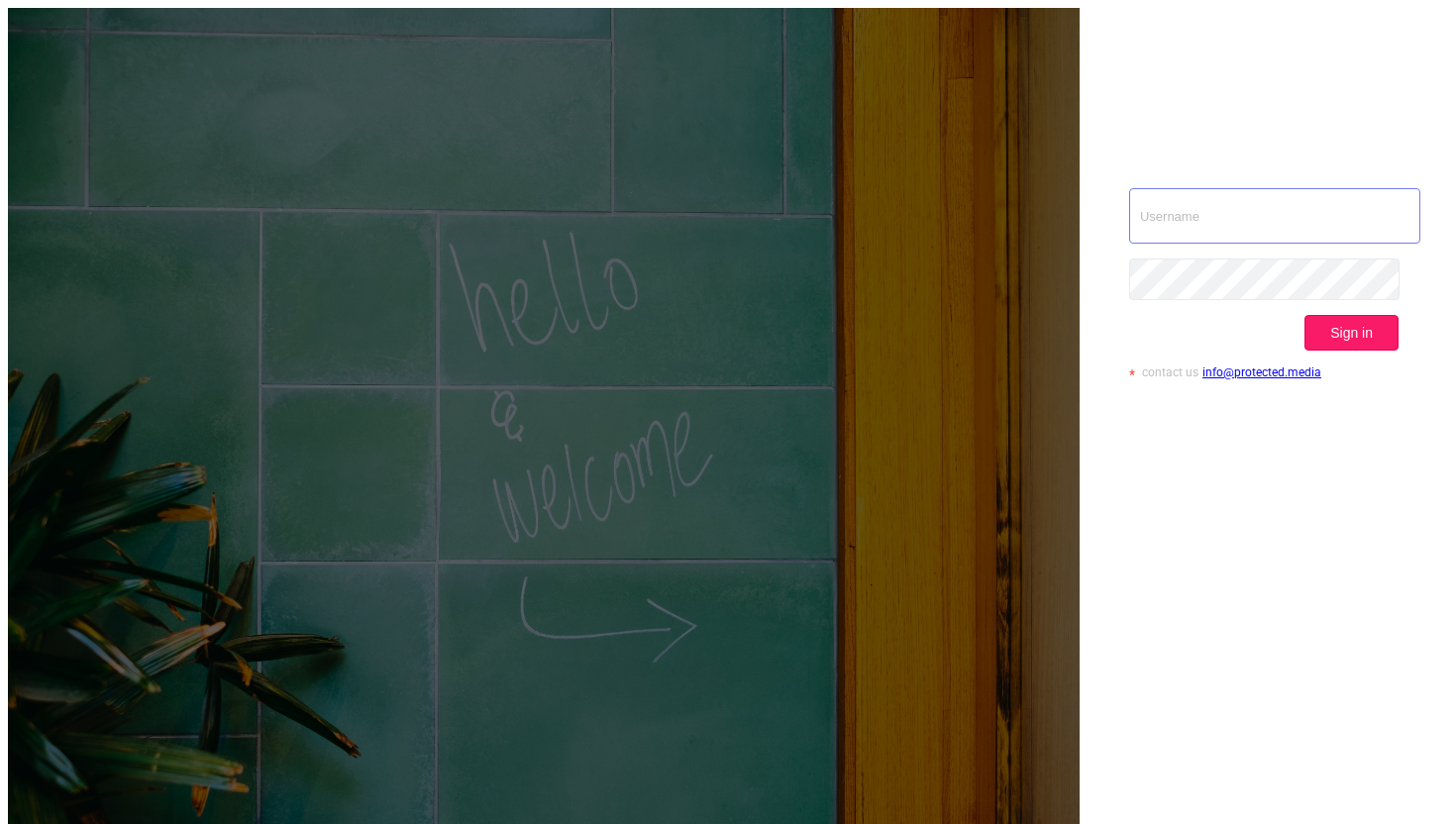 type on "tosh@buzzoola.com" 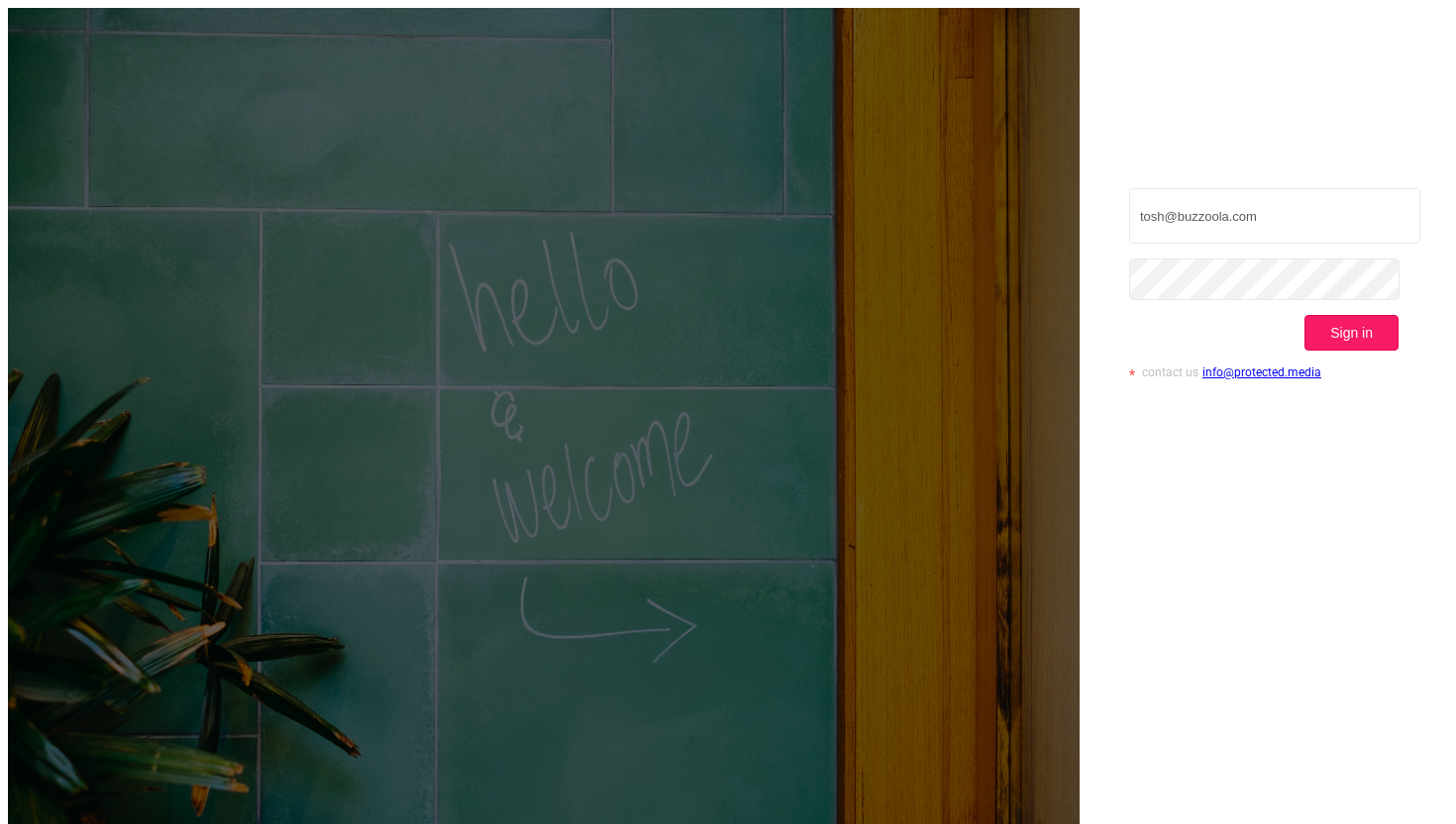 click on "Sign in" at bounding box center (1351, 333) 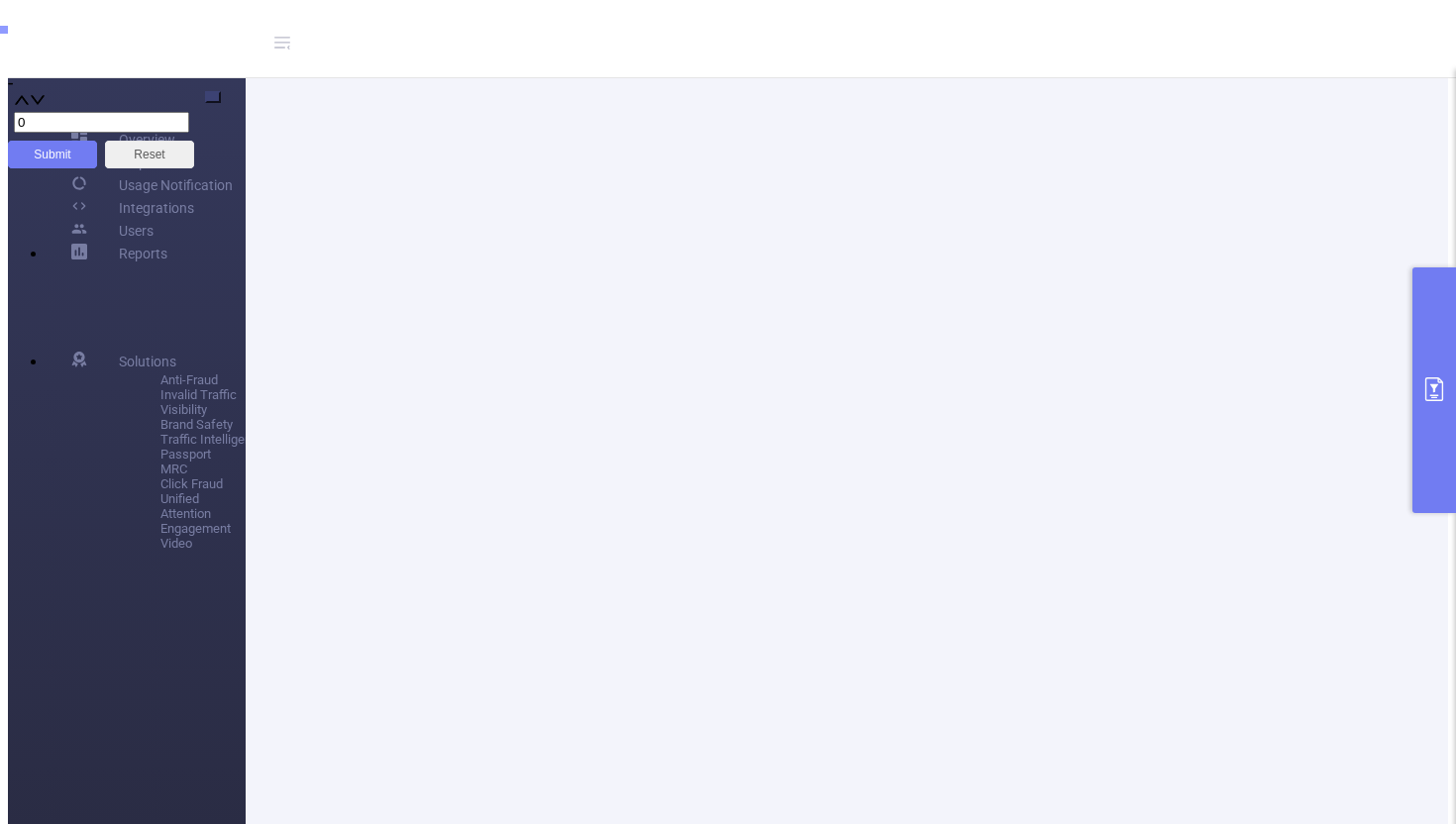 scroll, scrollTop: 379, scrollLeft: 0, axis: vertical 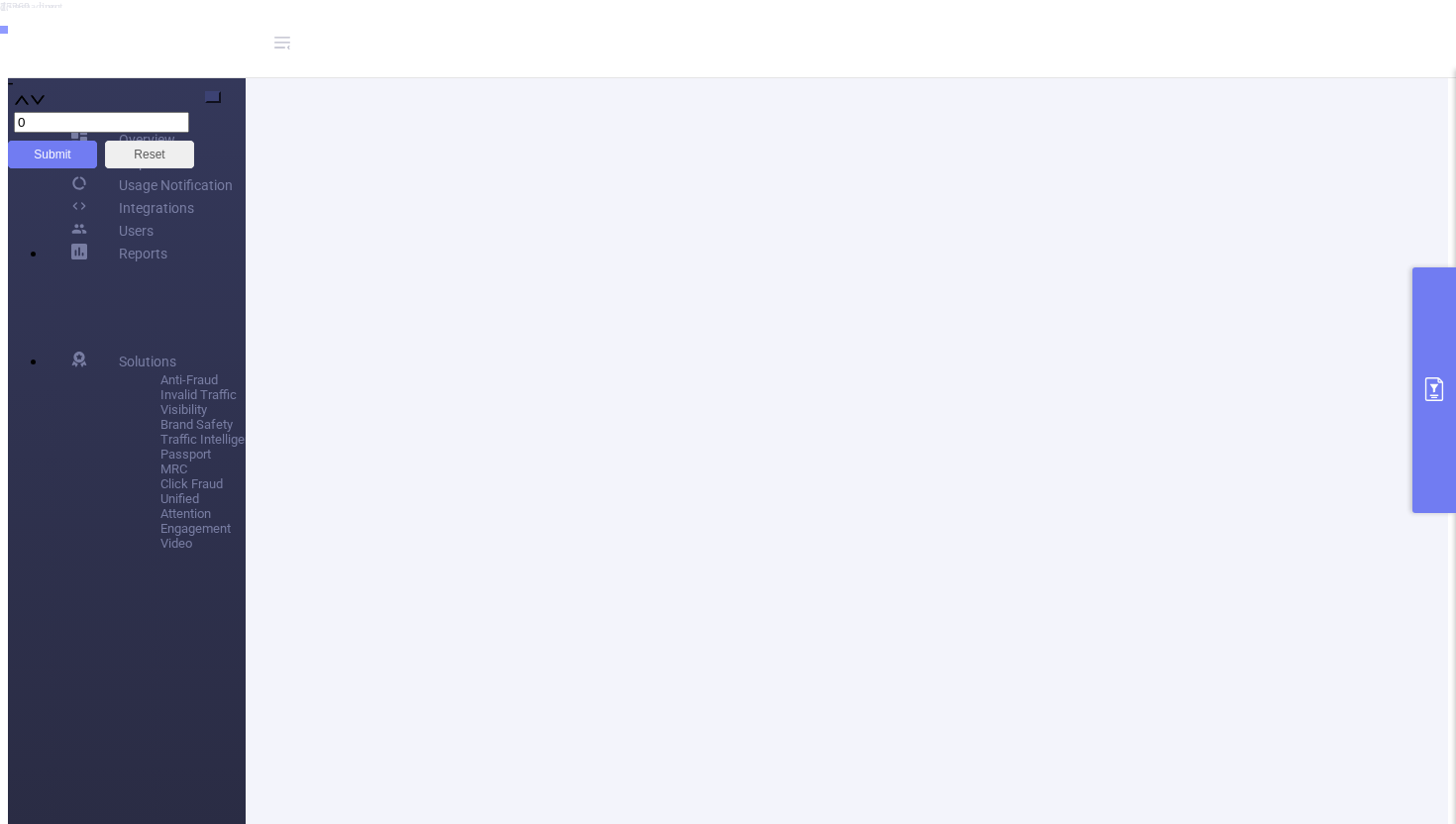 click at bounding box center [1434, 390] 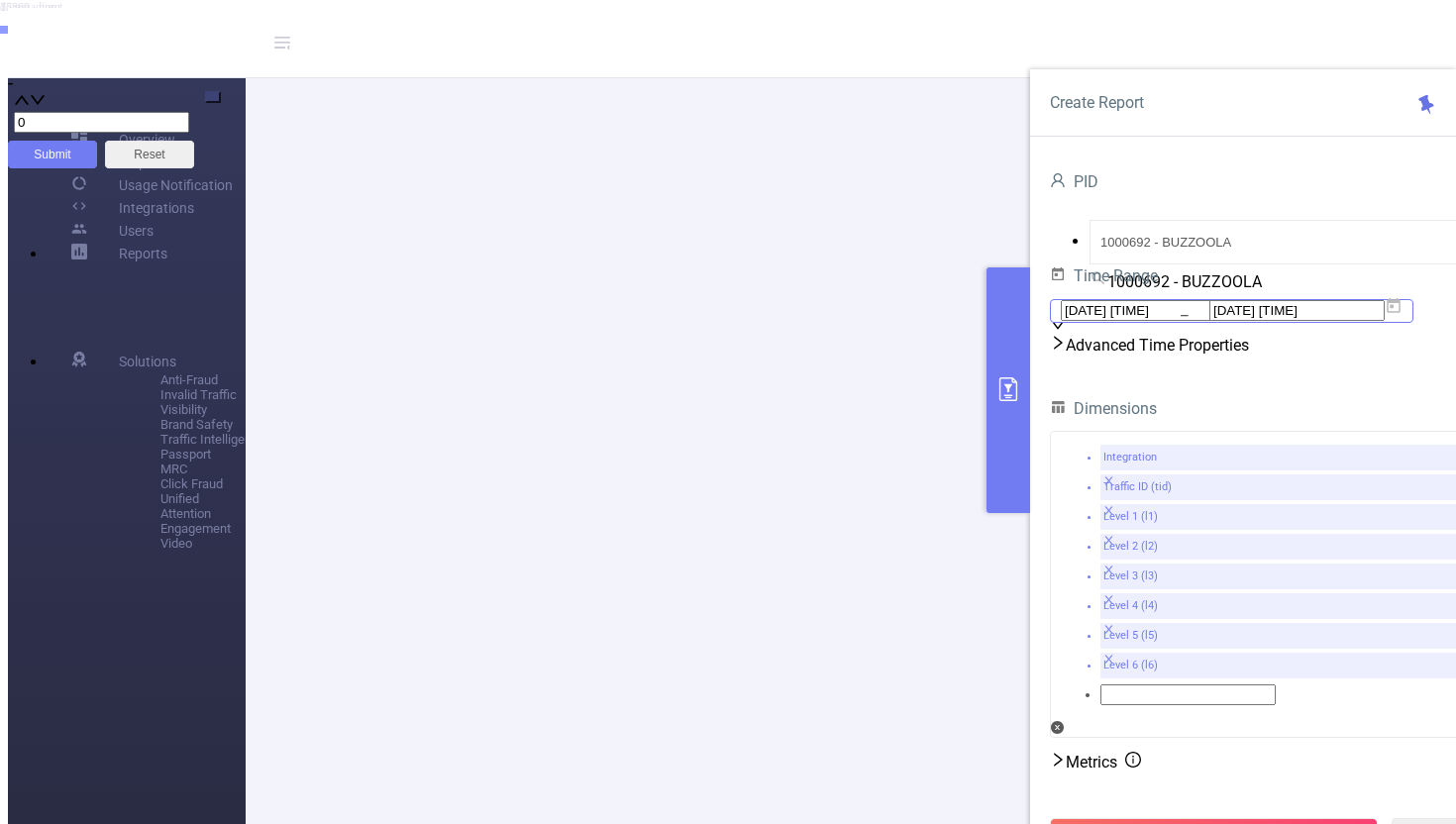 click on "[DATE] [TIME]" at bounding box center (1148, 310) 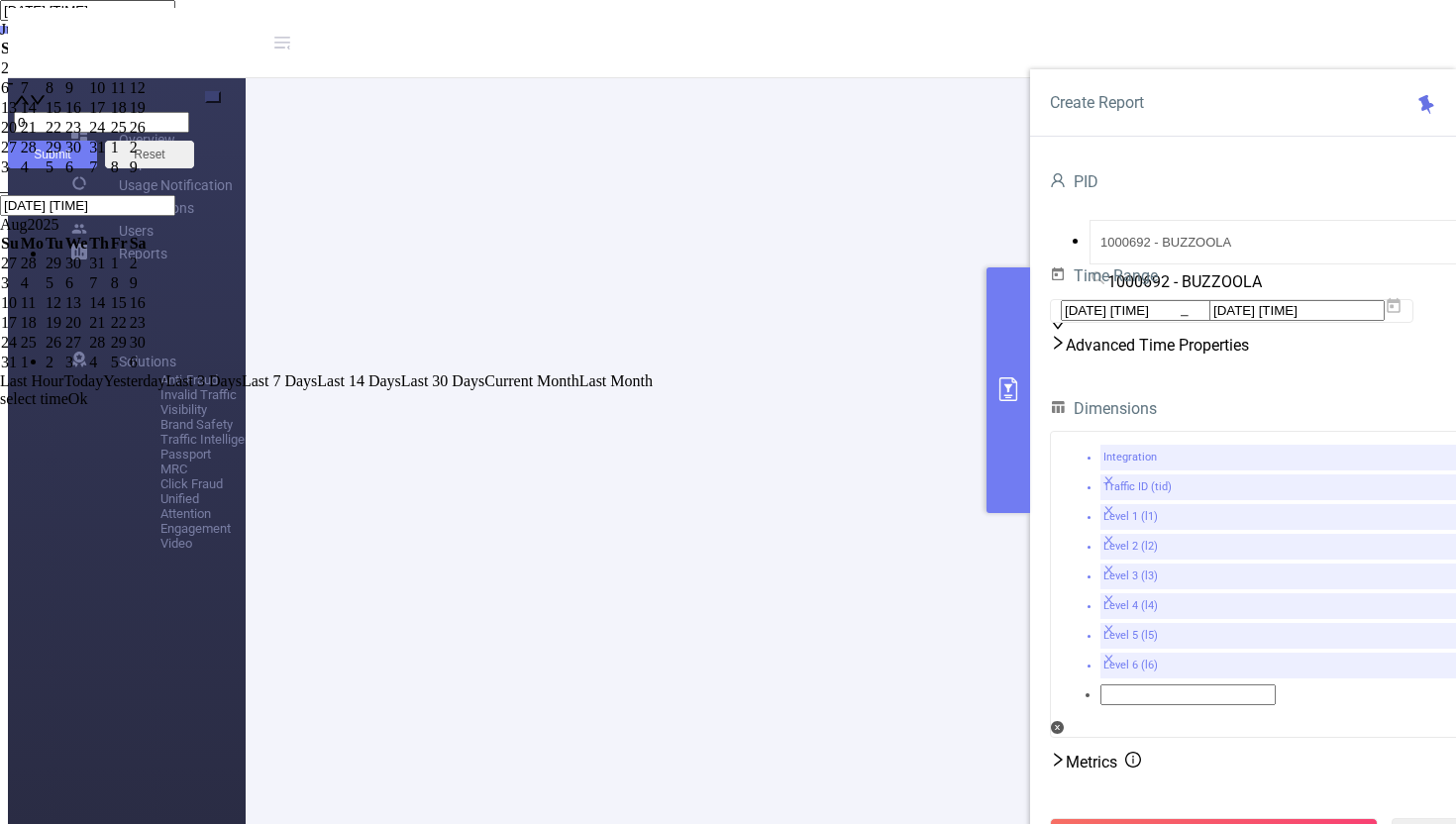 click on "7" at bounding box center (10, 88) 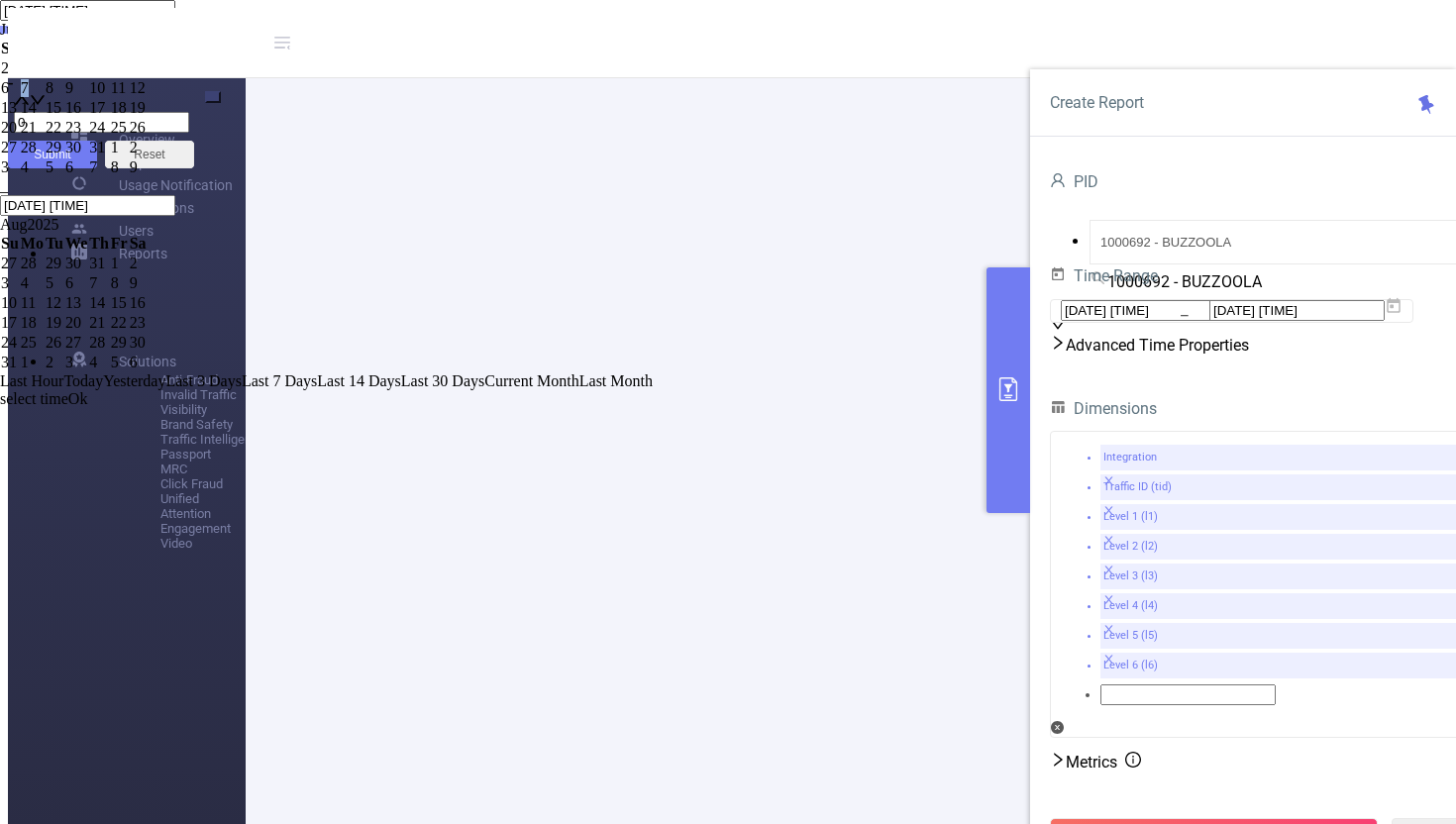 click on "7" at bounding box center [10, 88] 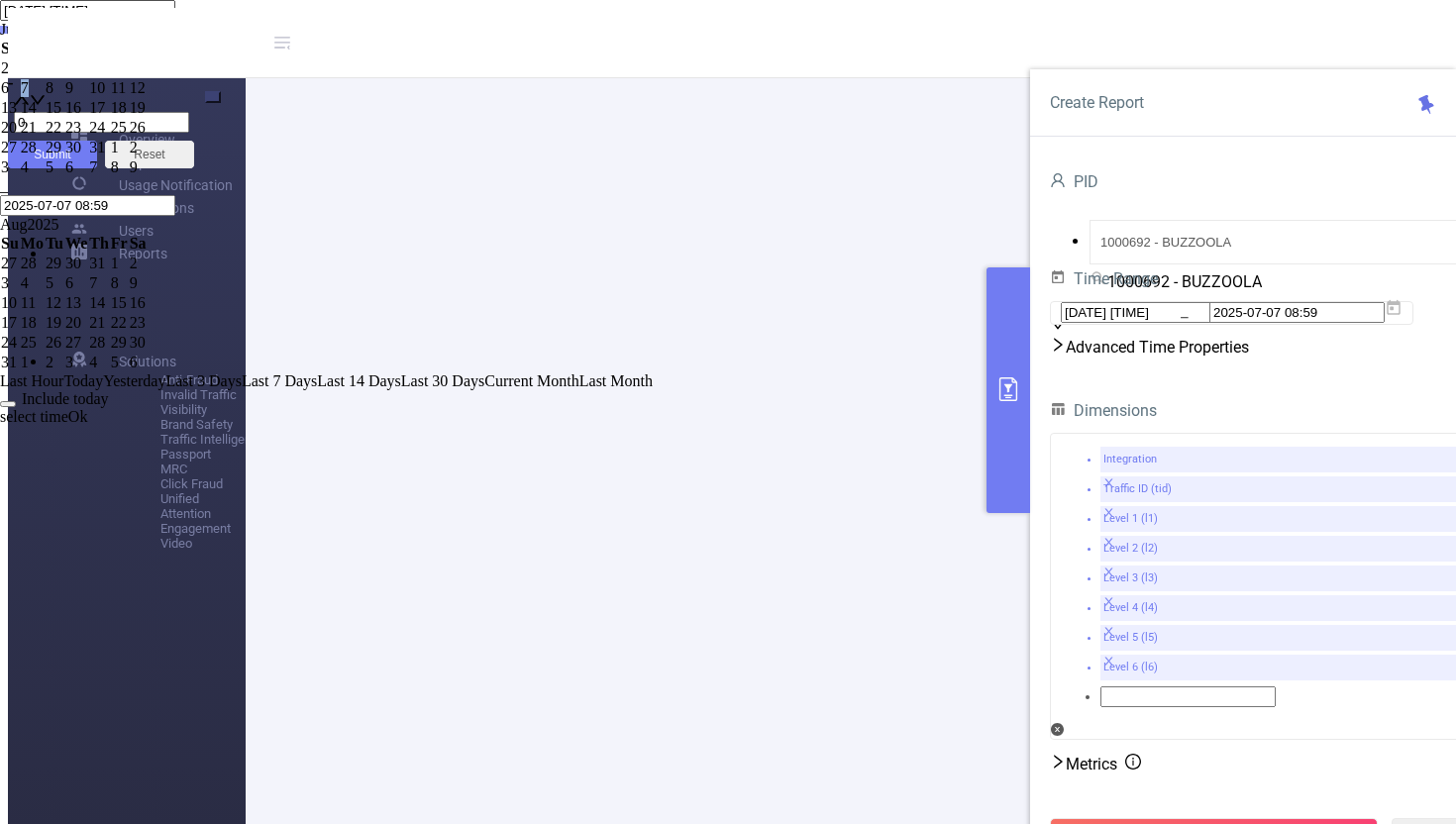 click on "Ok" at bounding box center (78, 416) 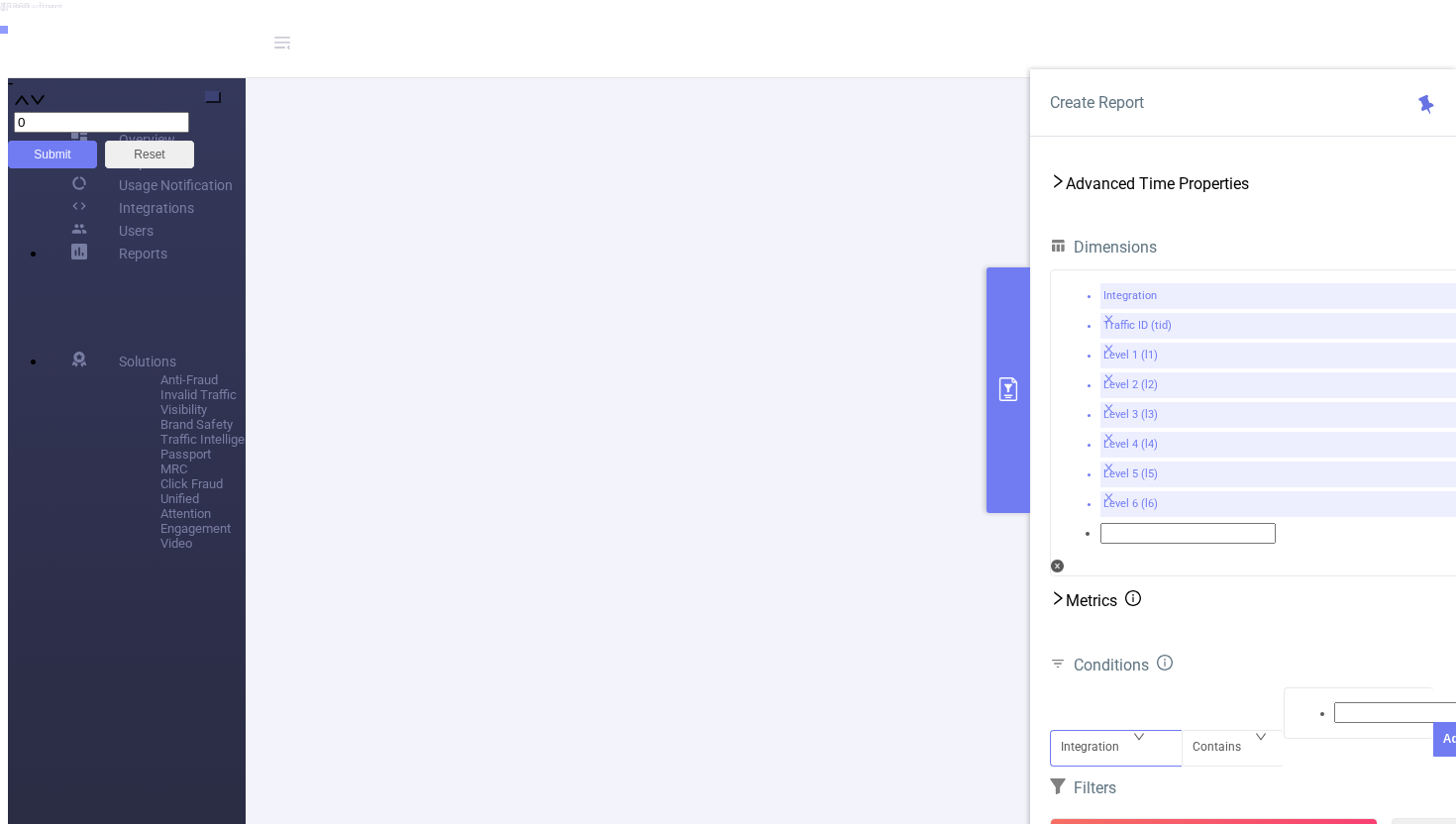 click on "Integration" at bounding box center (1096, 747) 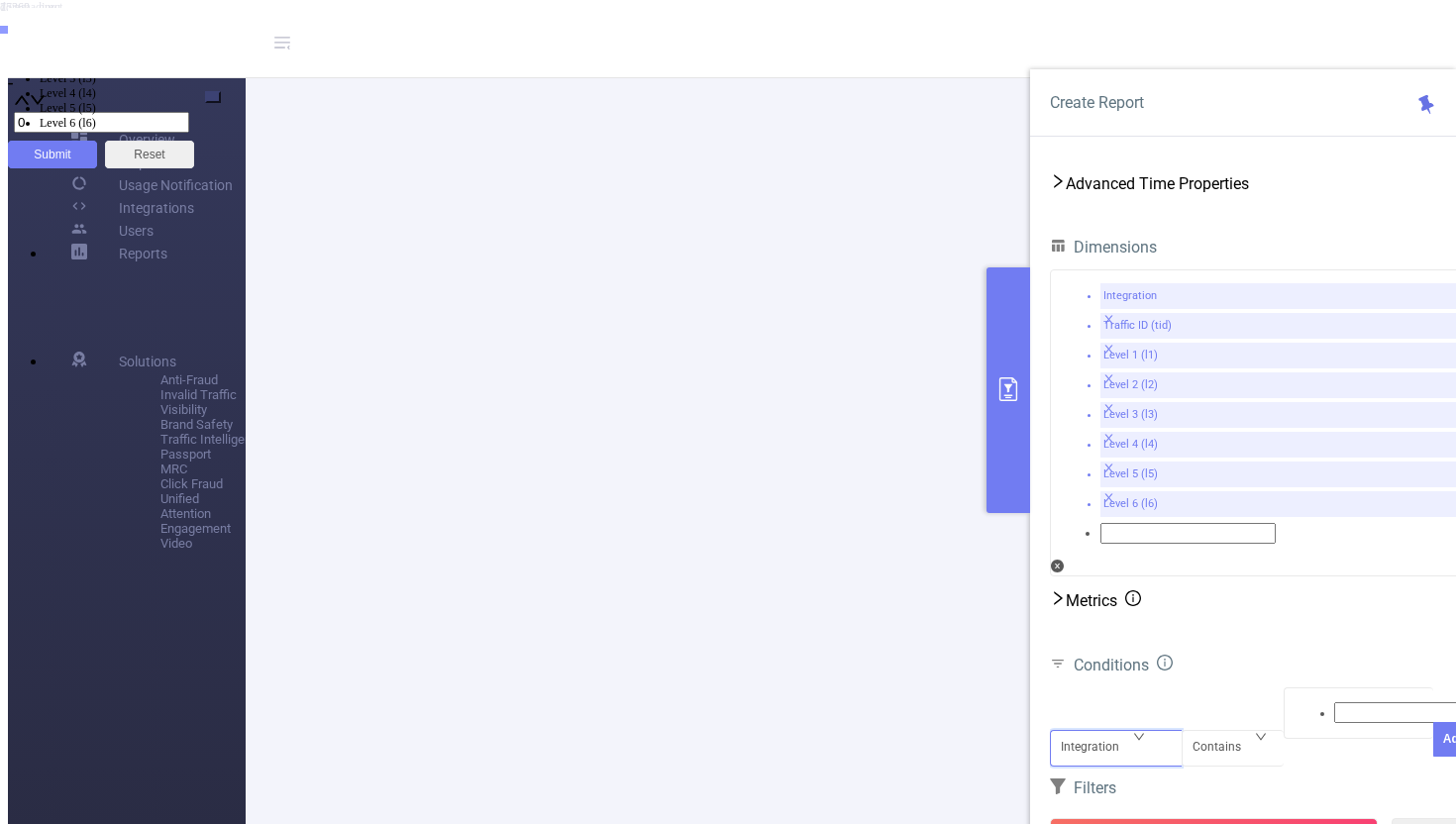 scroll, scrollTop: 0, scrollLeft: 0, axis: both 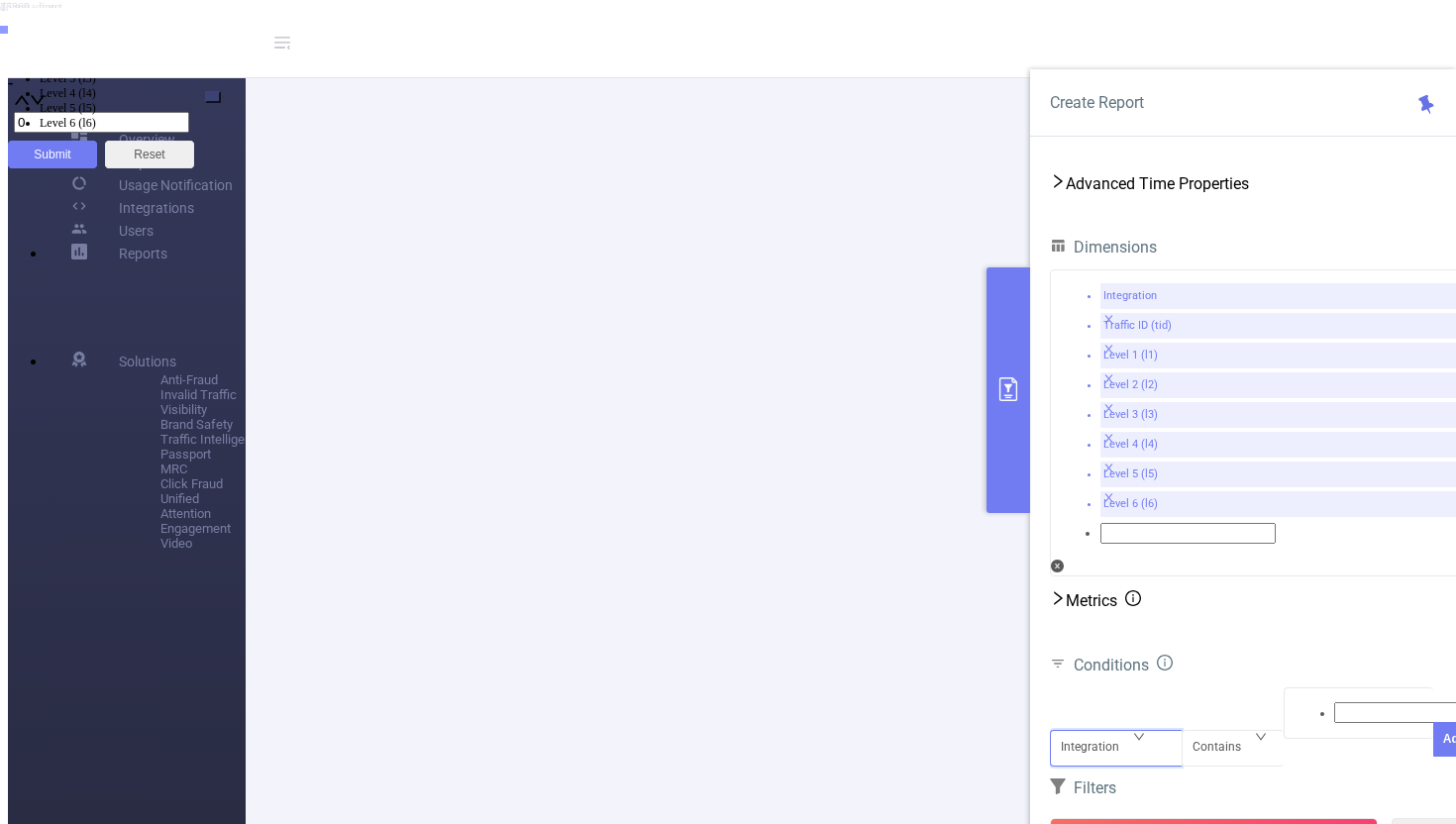click on "Traffic ID (tid)" at bounding box center [748, 34] 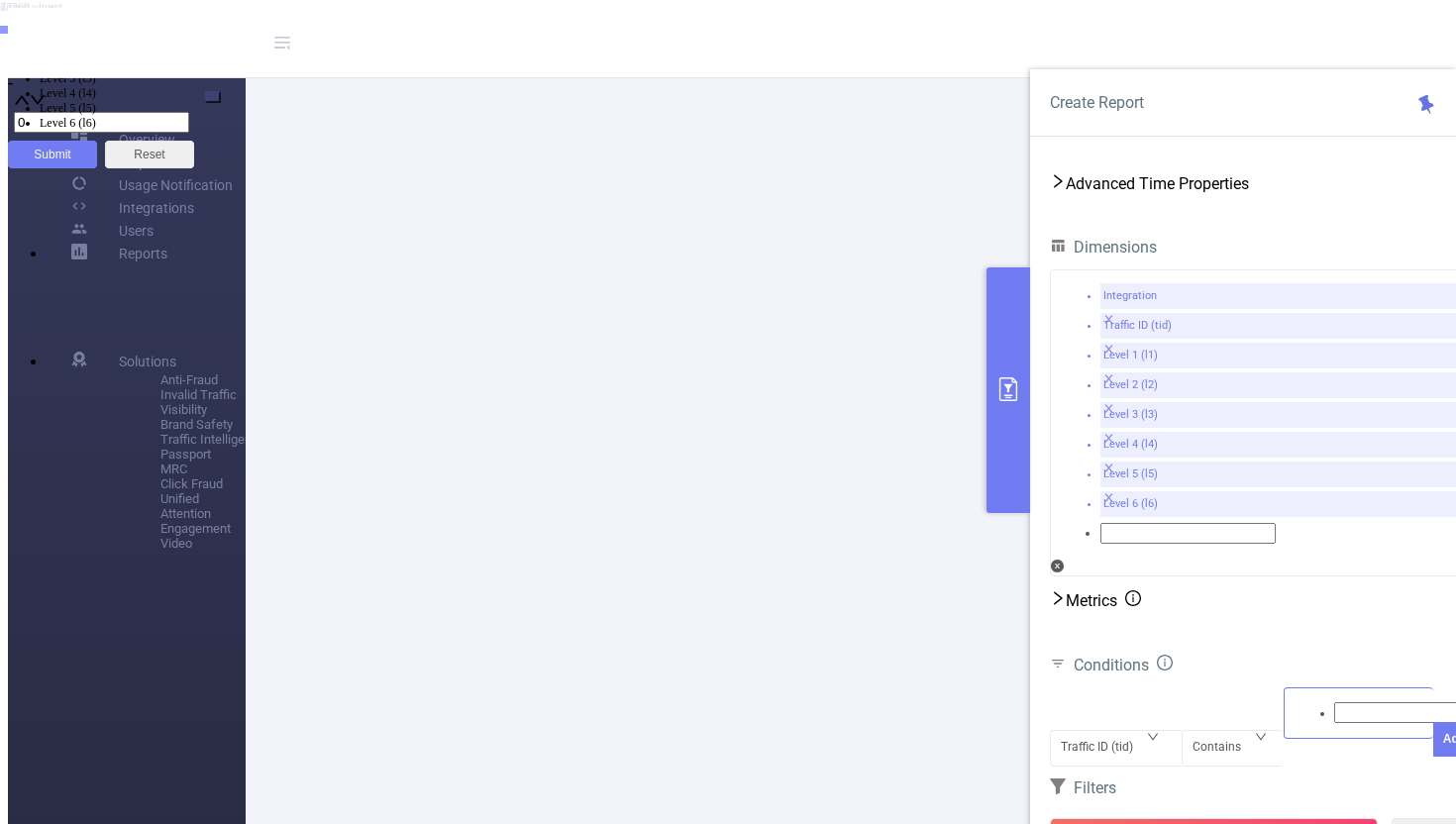 click at bounding box center (1359, 713) 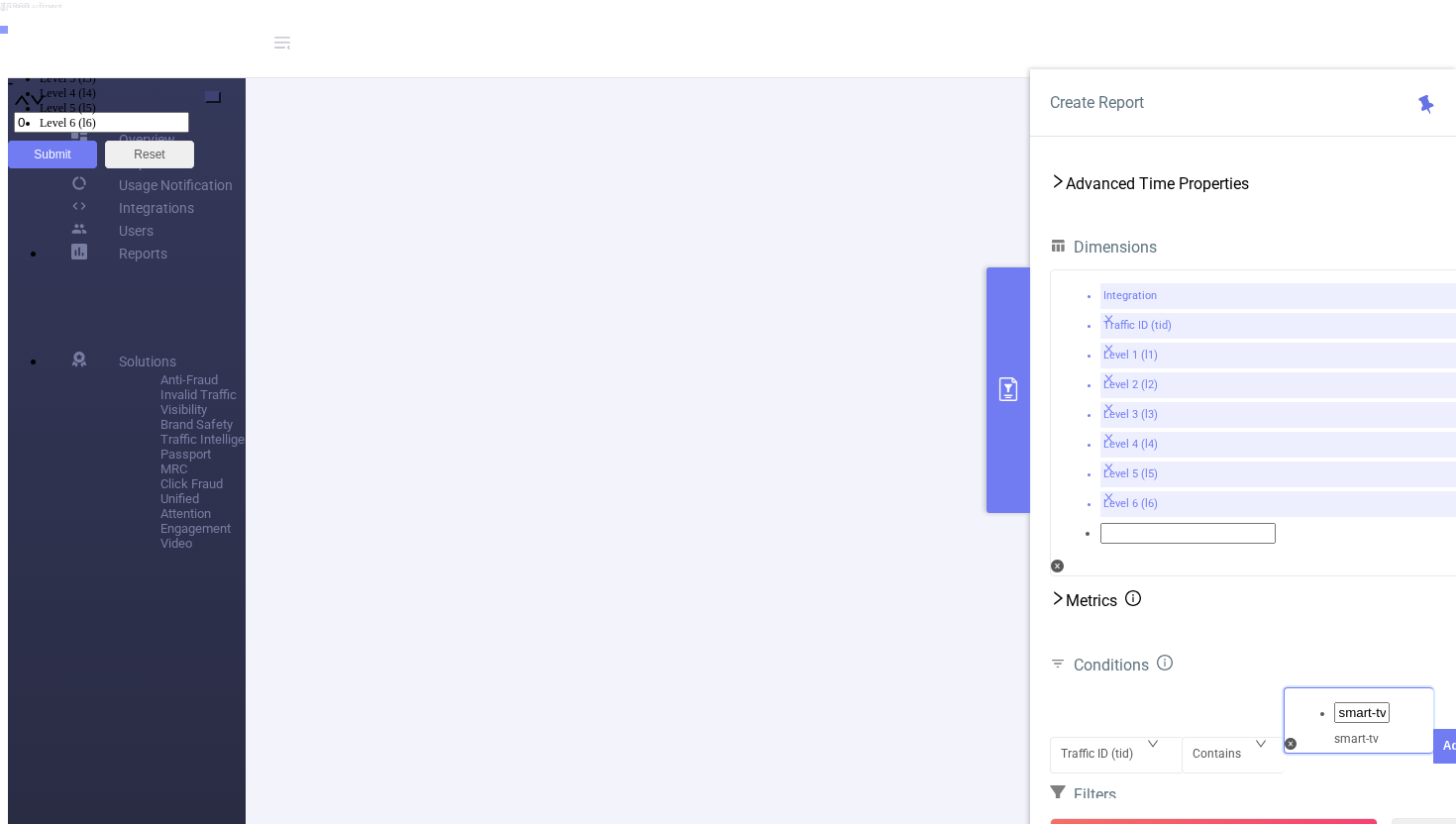 click on "smart-tv" at bounding box center [748, 20] 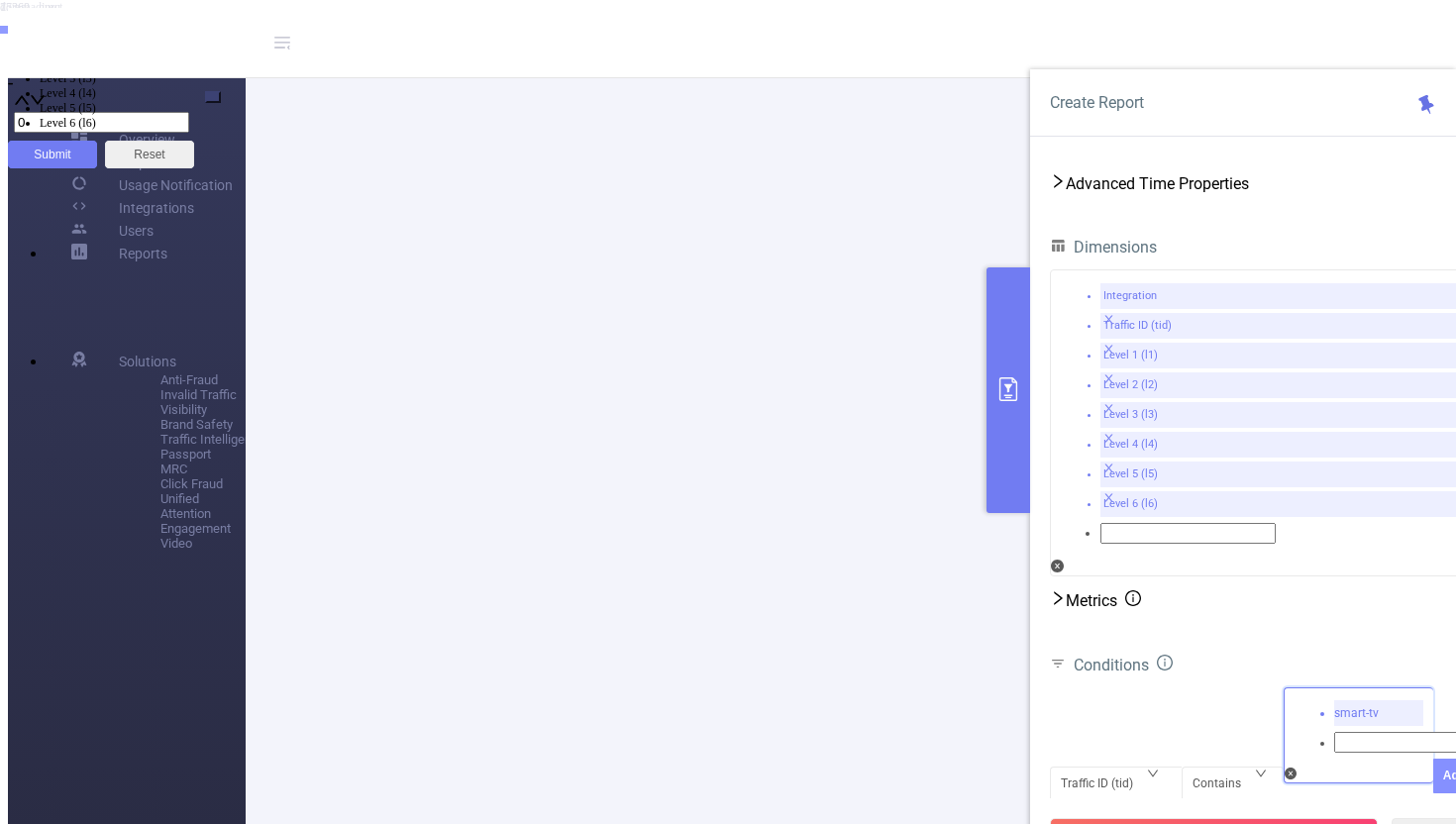 click on "Add" at bounding box center [1454, 775] 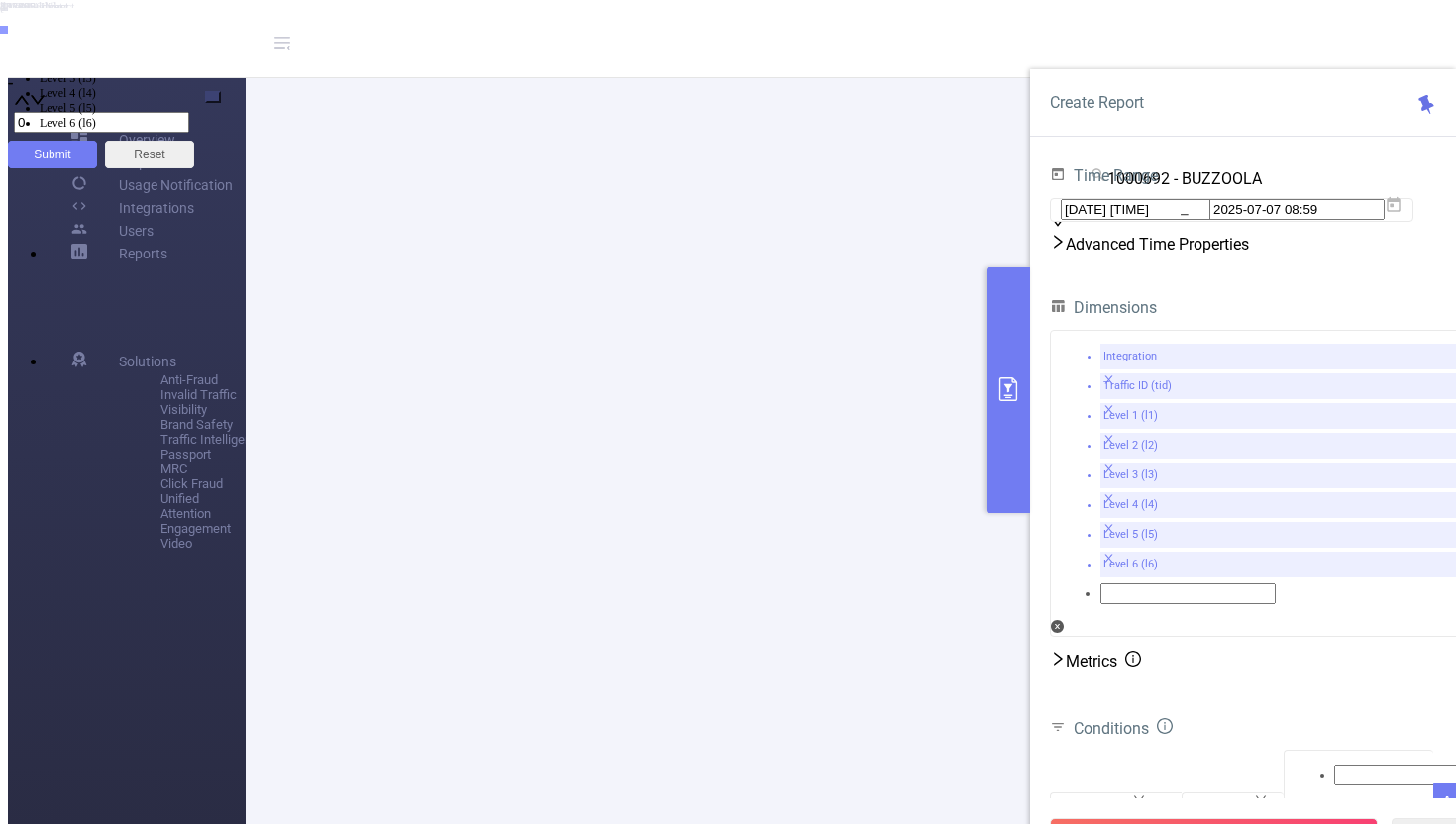 scroll, scrollTop: 0, scrollLeft: 316, axis: horizontal 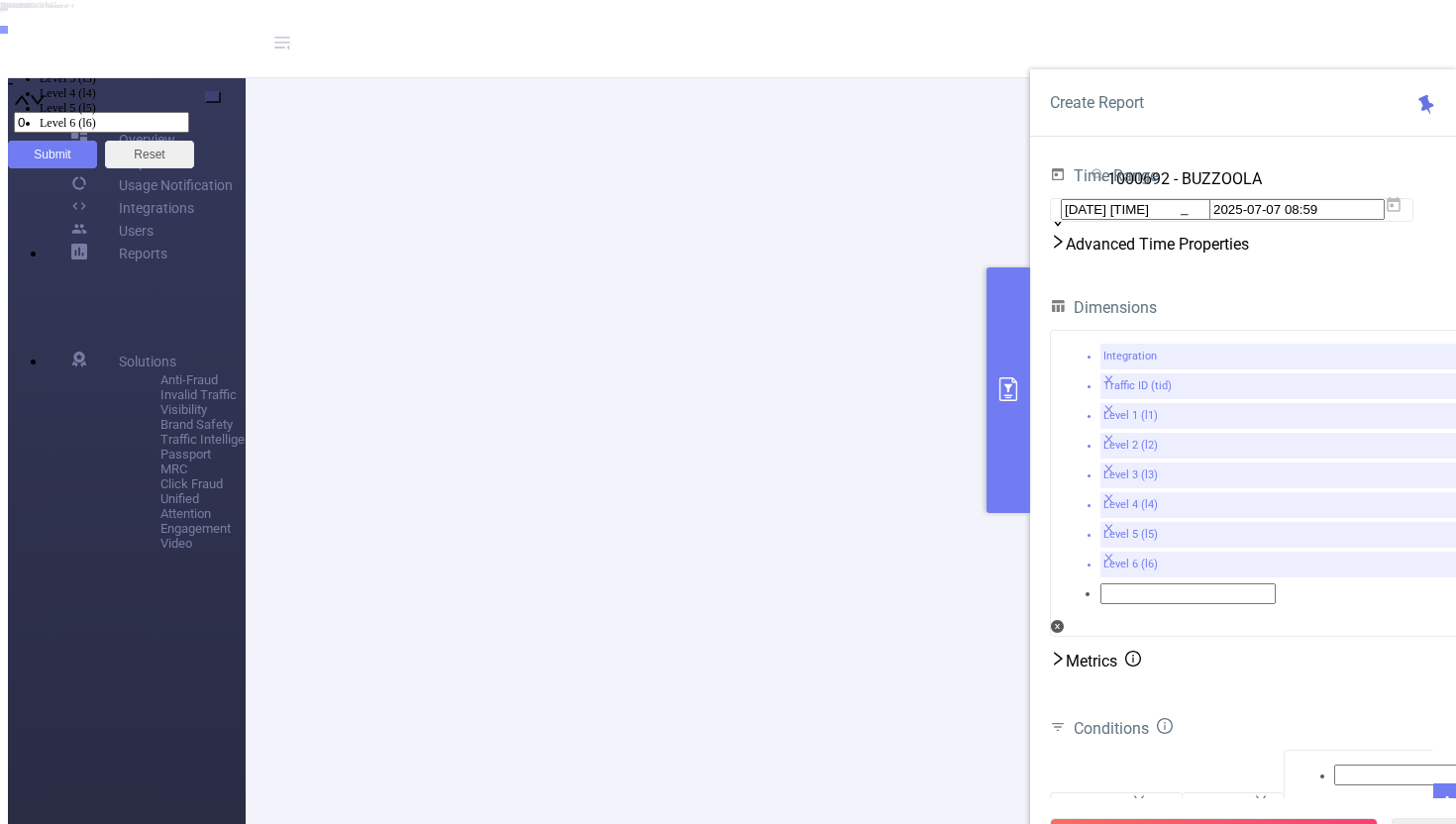 click on "29224" at bounding box center (862, 3112) 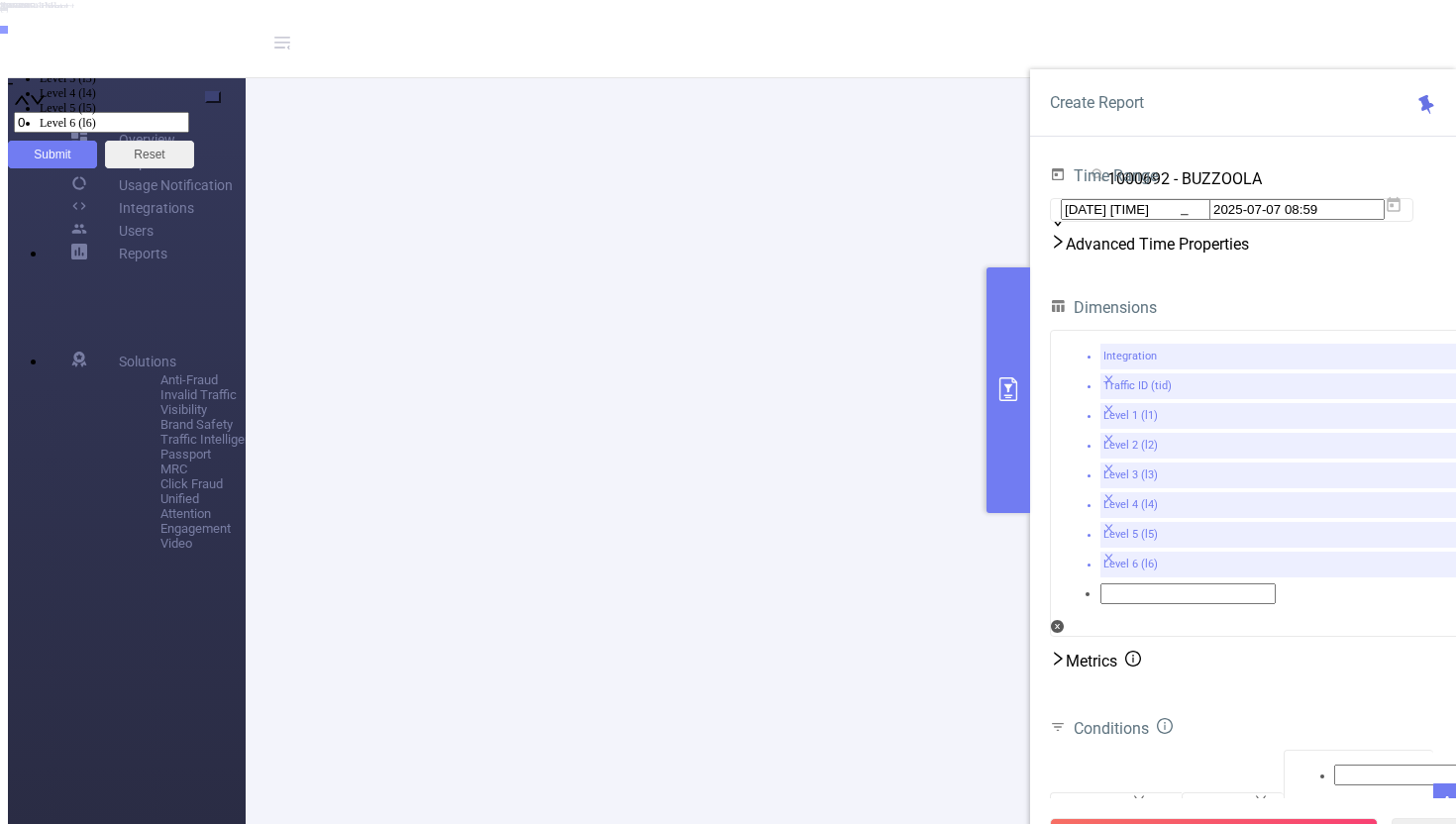 scroll, scrollTop: 0, scrollLeft: 877, axis: horizontal 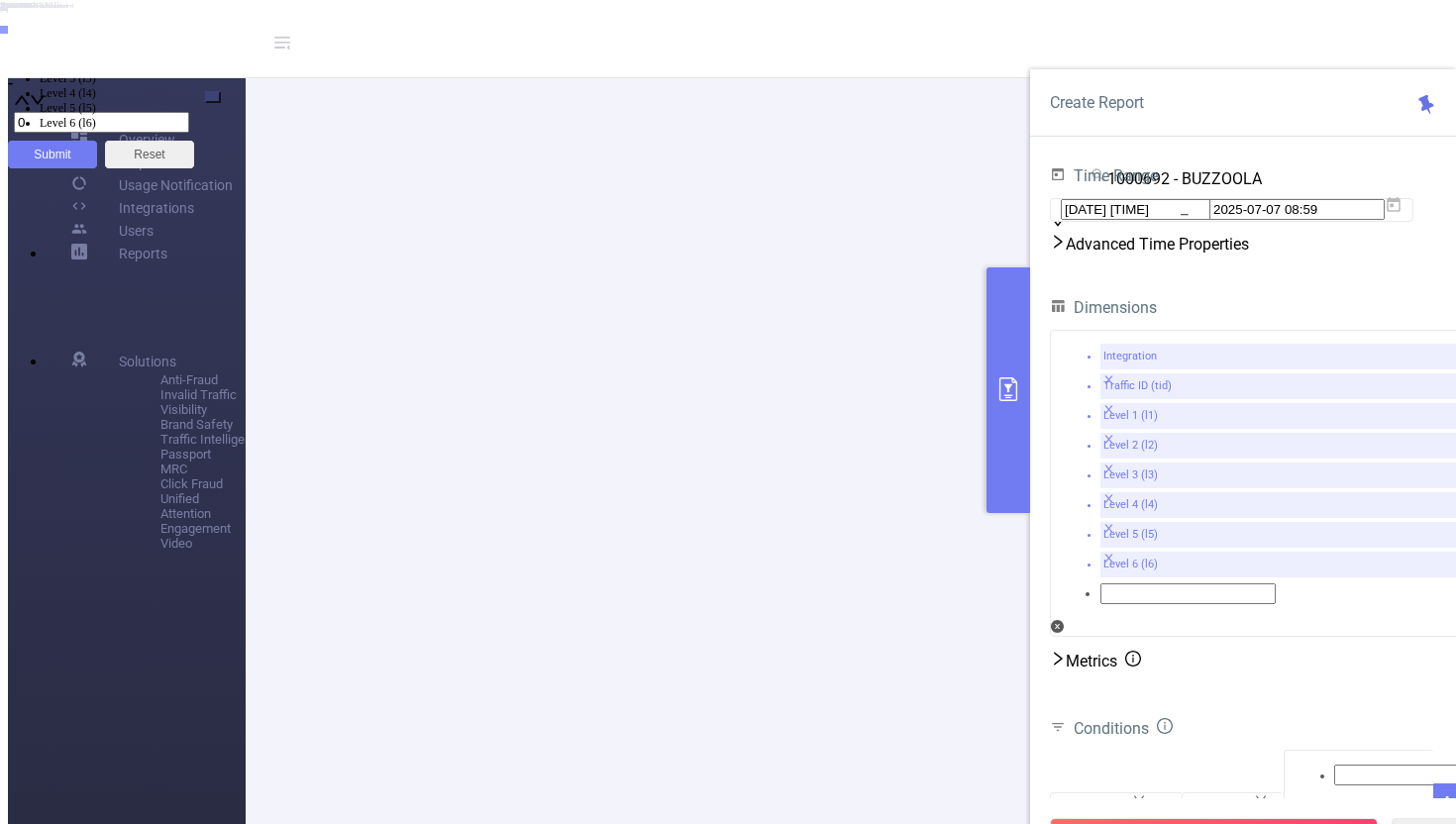 click on "29224" at bounding box center (862, 3065) 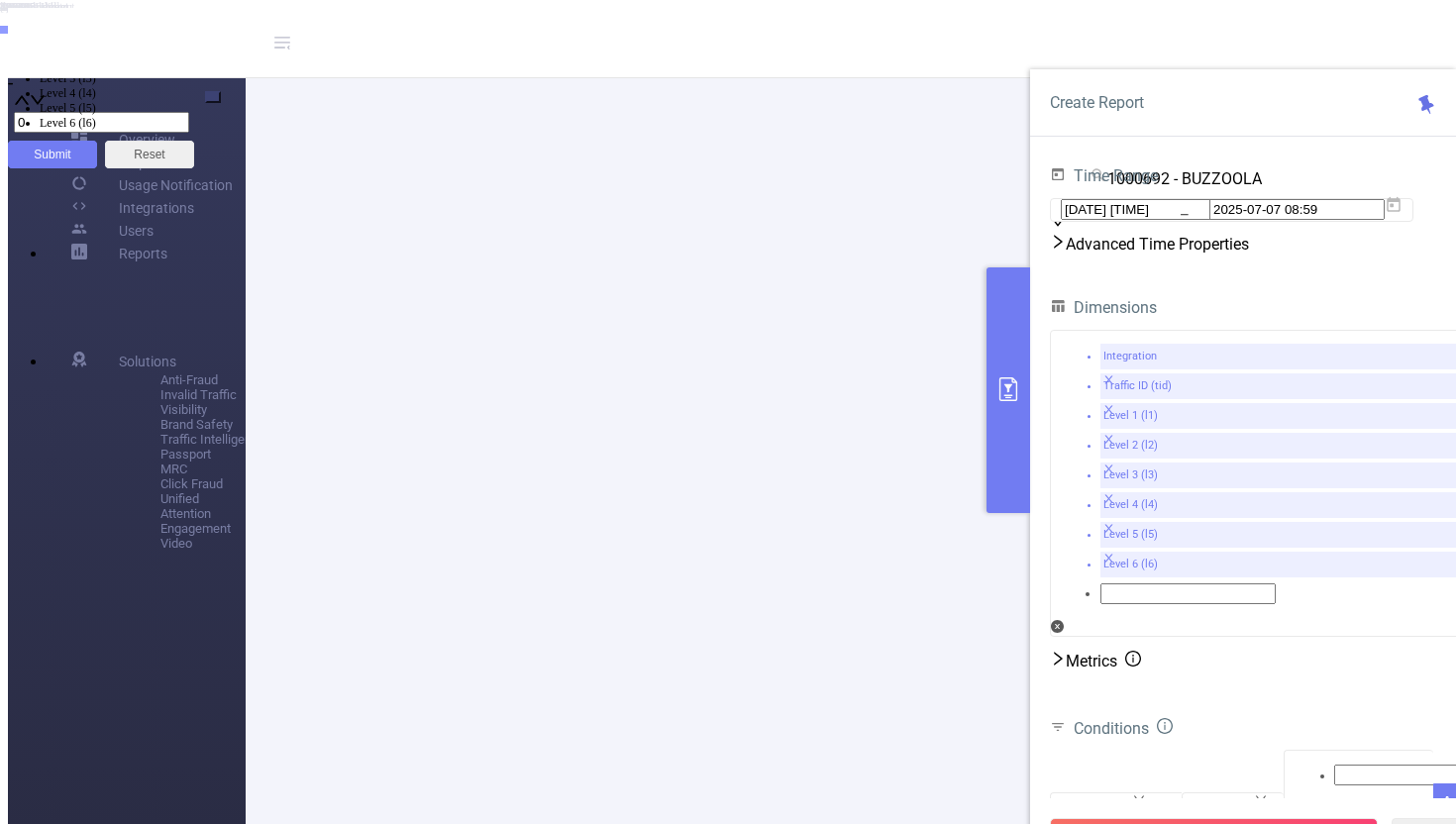 scroll, scrollTop: 526, scrollLeft: 0, axis: vertical 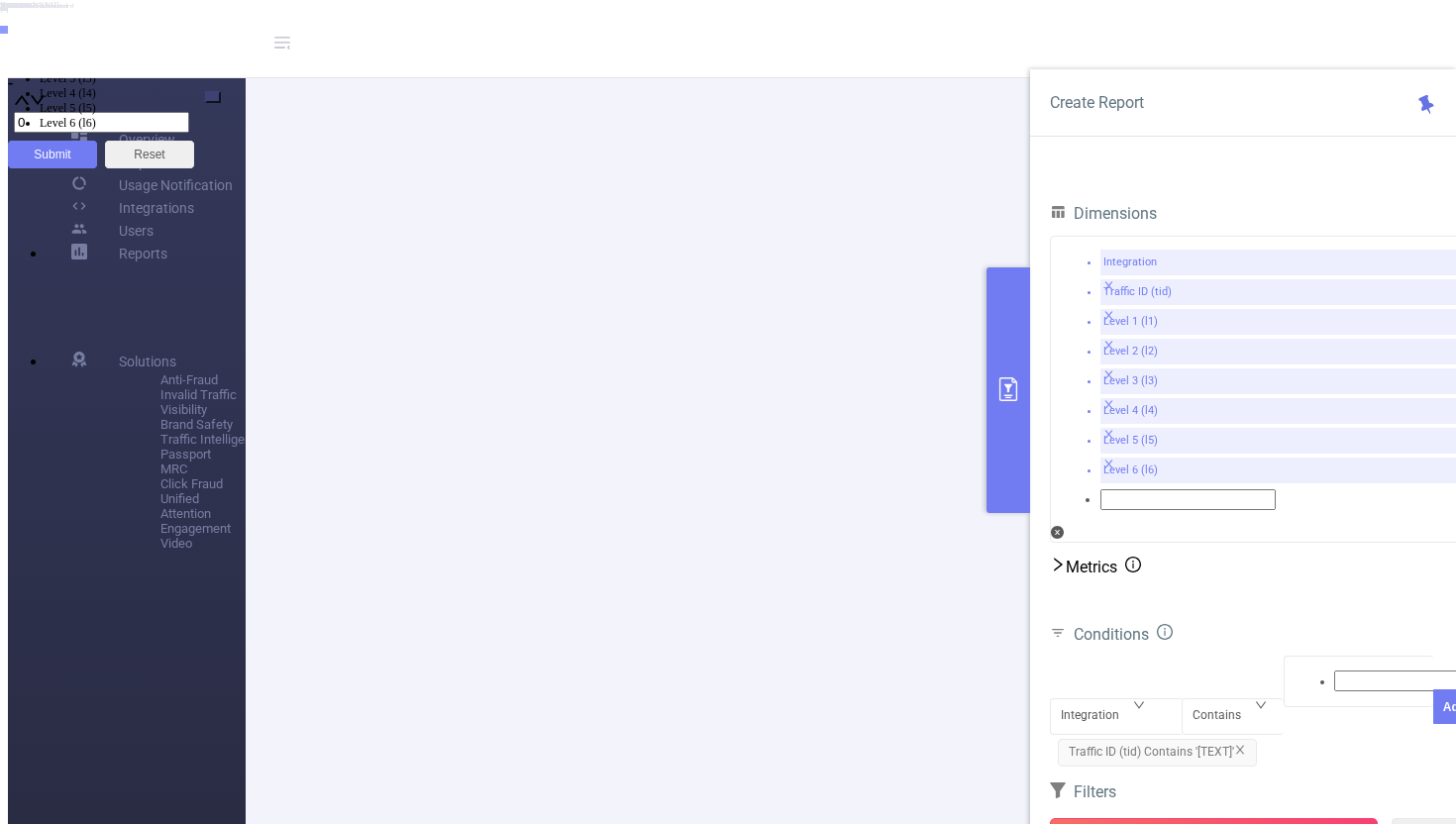 click on "Run Report" at bounding box center [1213, 836] 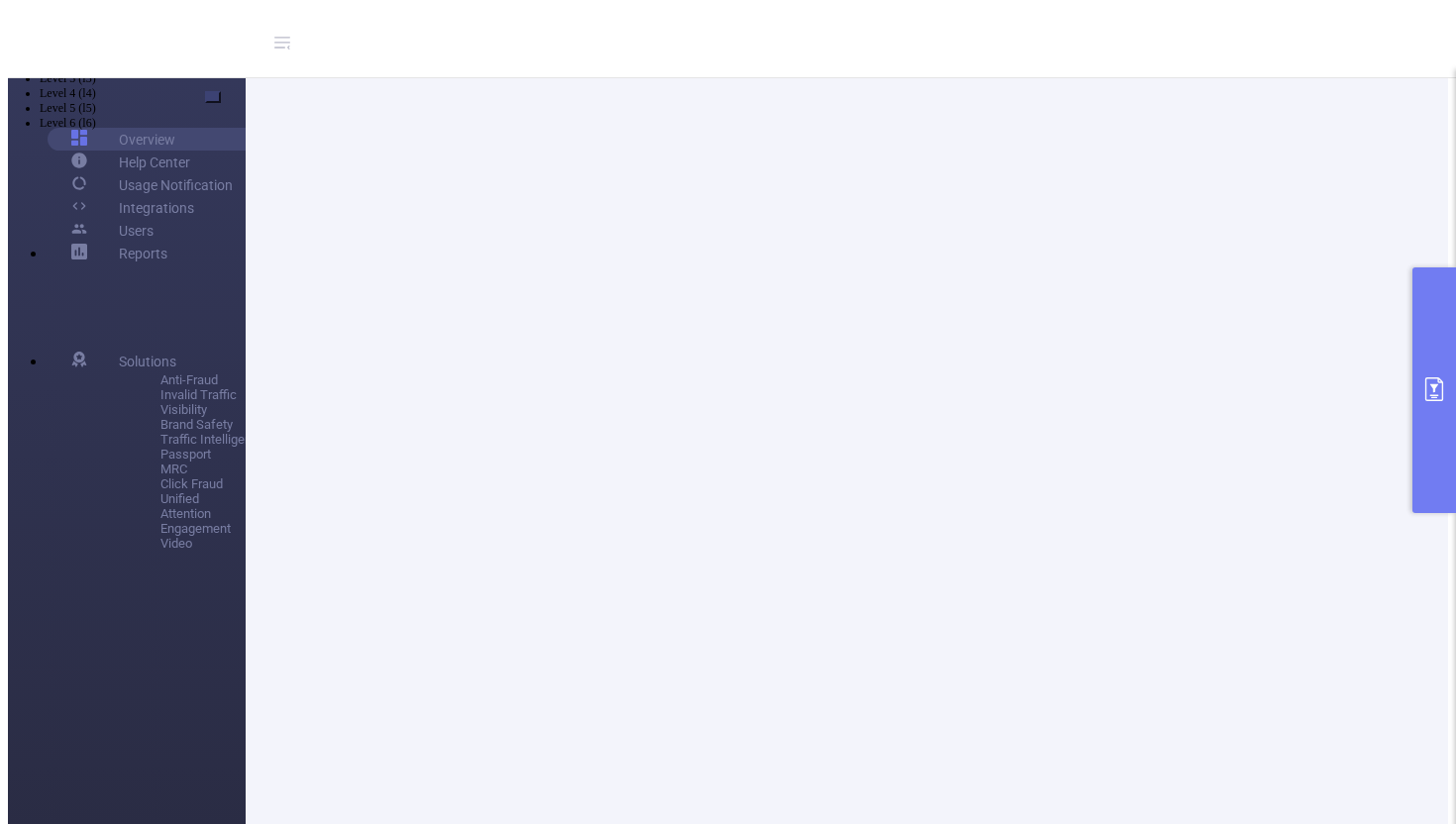 scroll, scrollTop: 173, scrollLeft: 0, axis: vertical 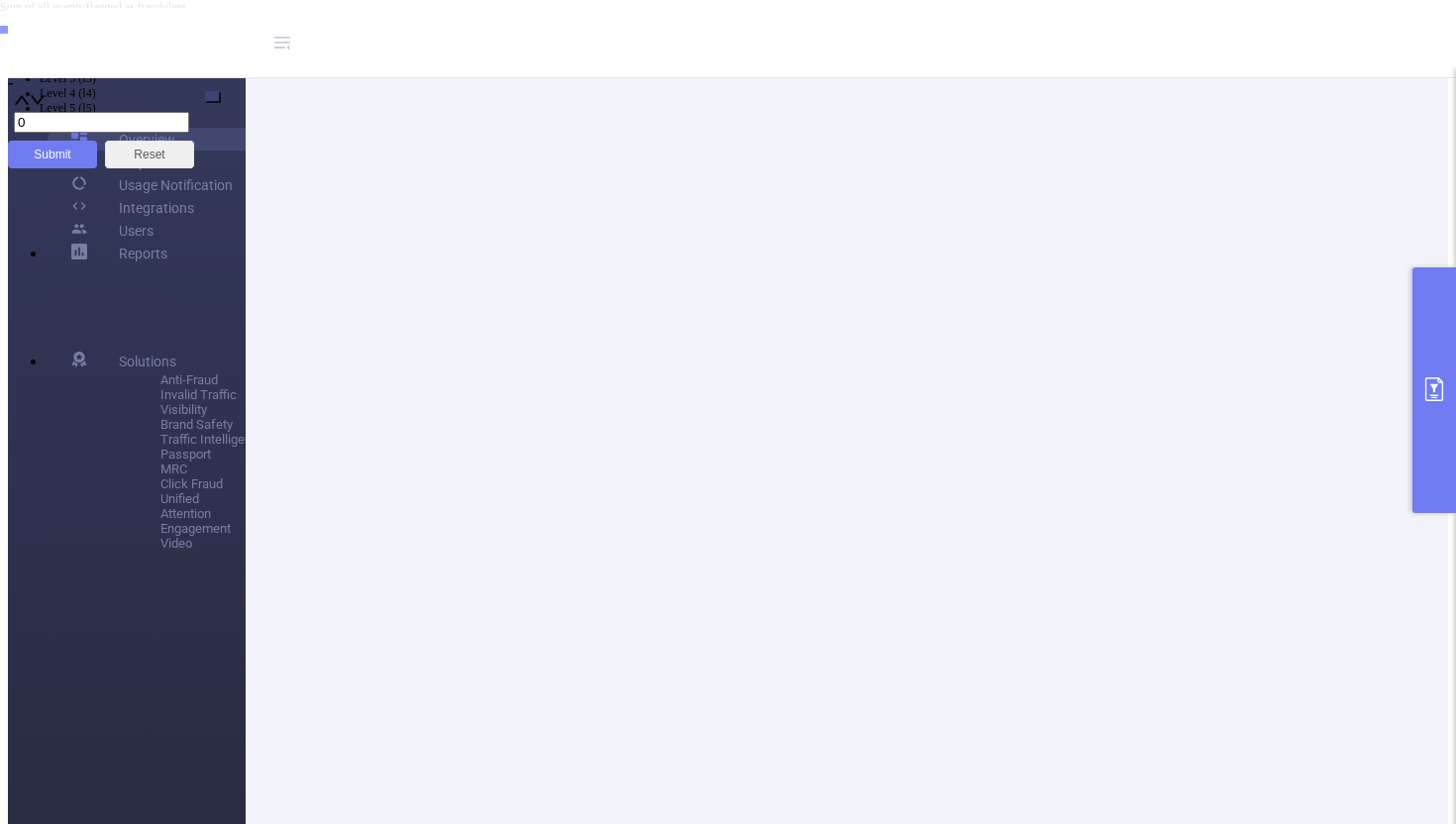 click on "Total Fraudulent" at bounding box center [1303, 2939] 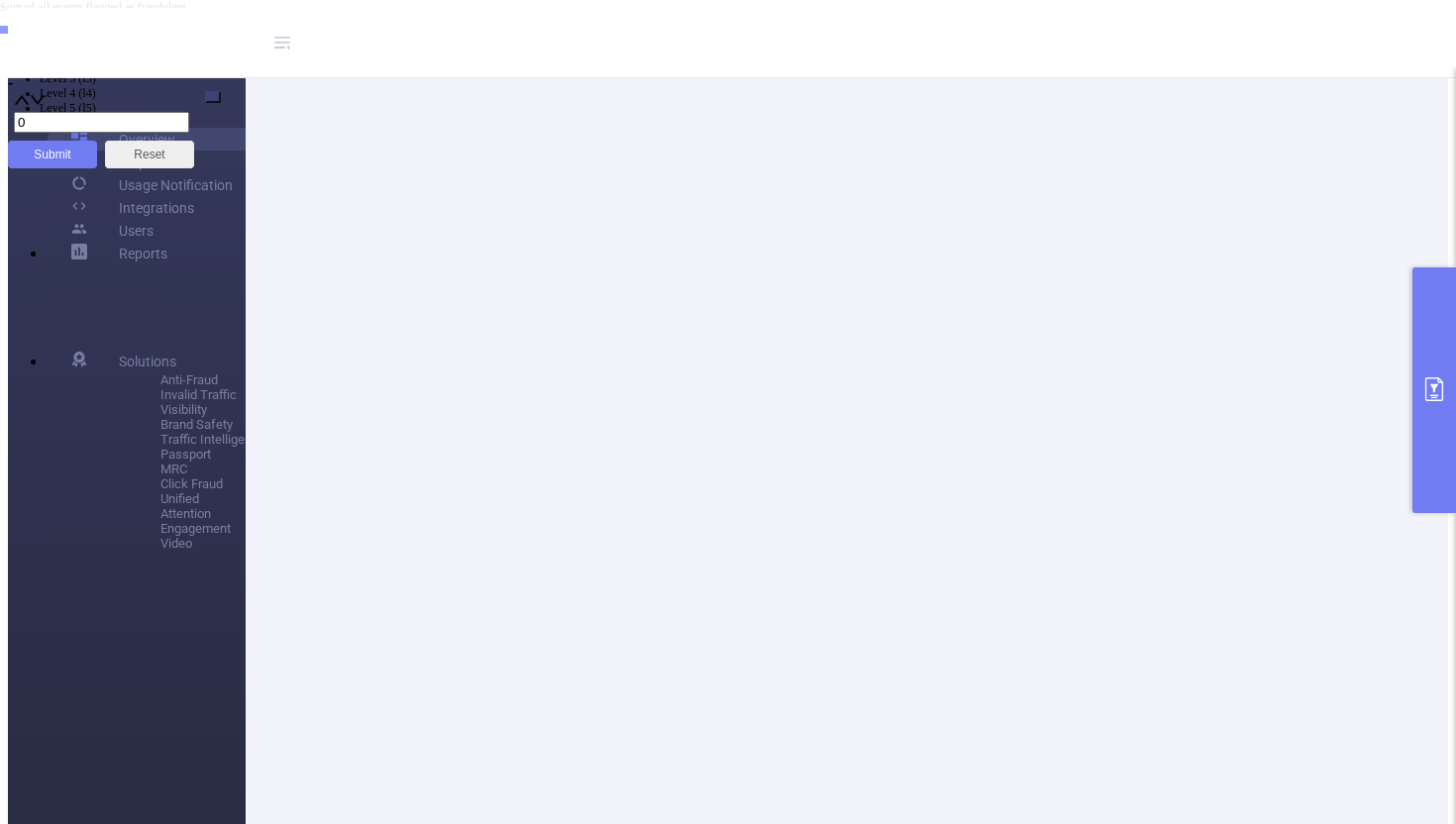 scroll, scrollTop: 421, scrollLeft: 0, axis: vertical 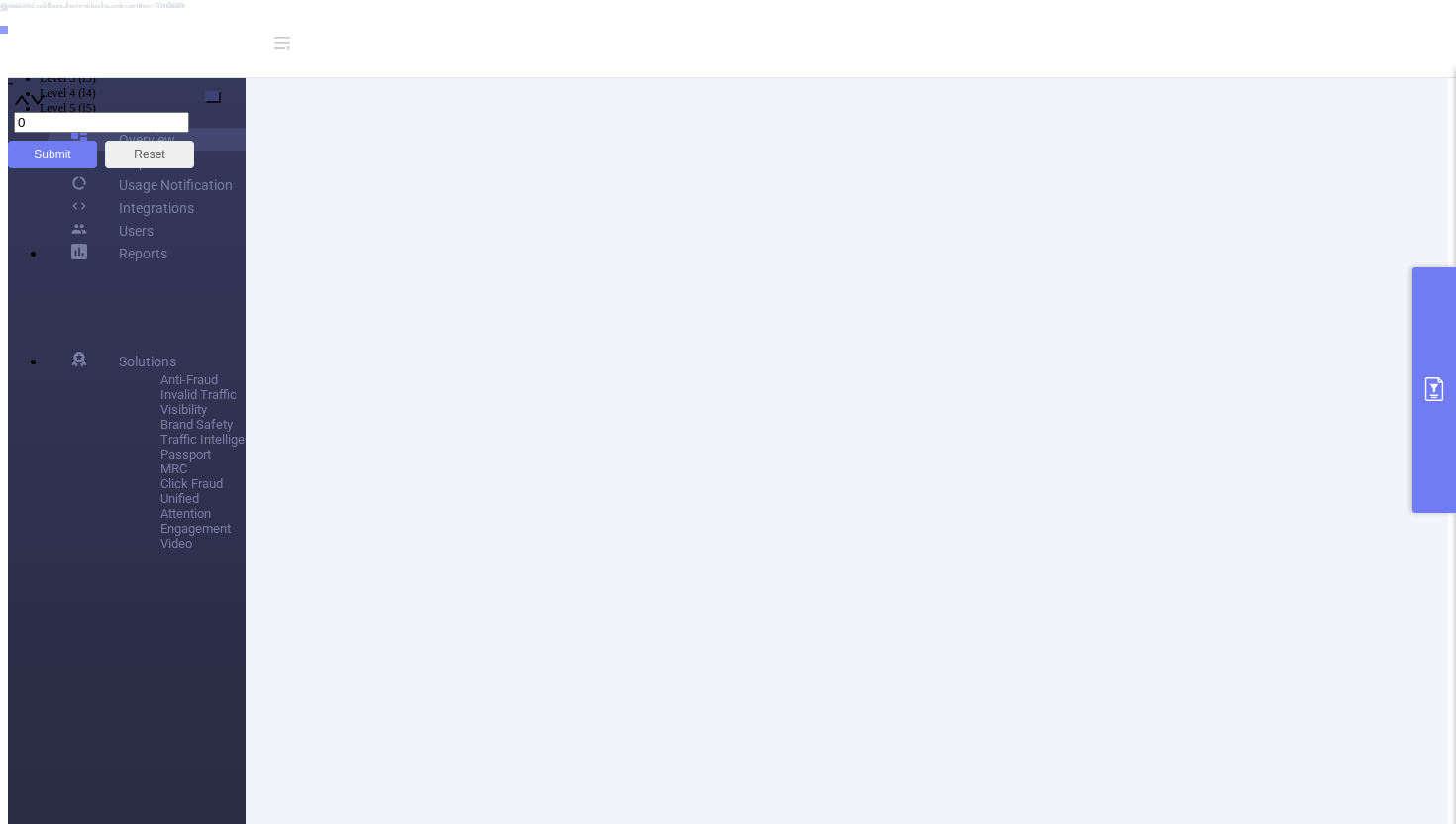 drag, startPoint x: 1041, startPoint y: 260, endPoint x: 1194, endPoint y: 243, distance: 153.94155 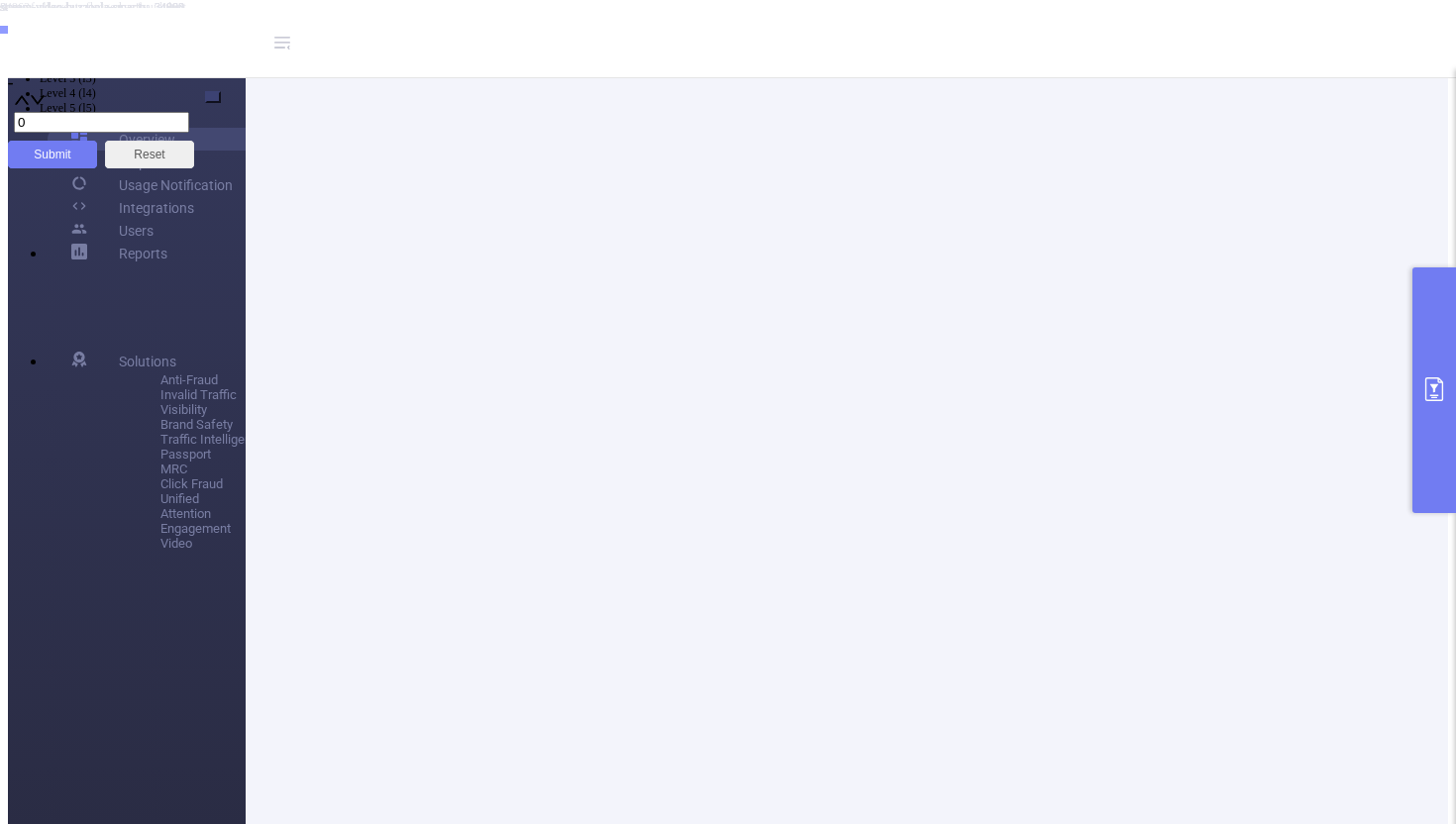 click at bounding box center (158, 2830) 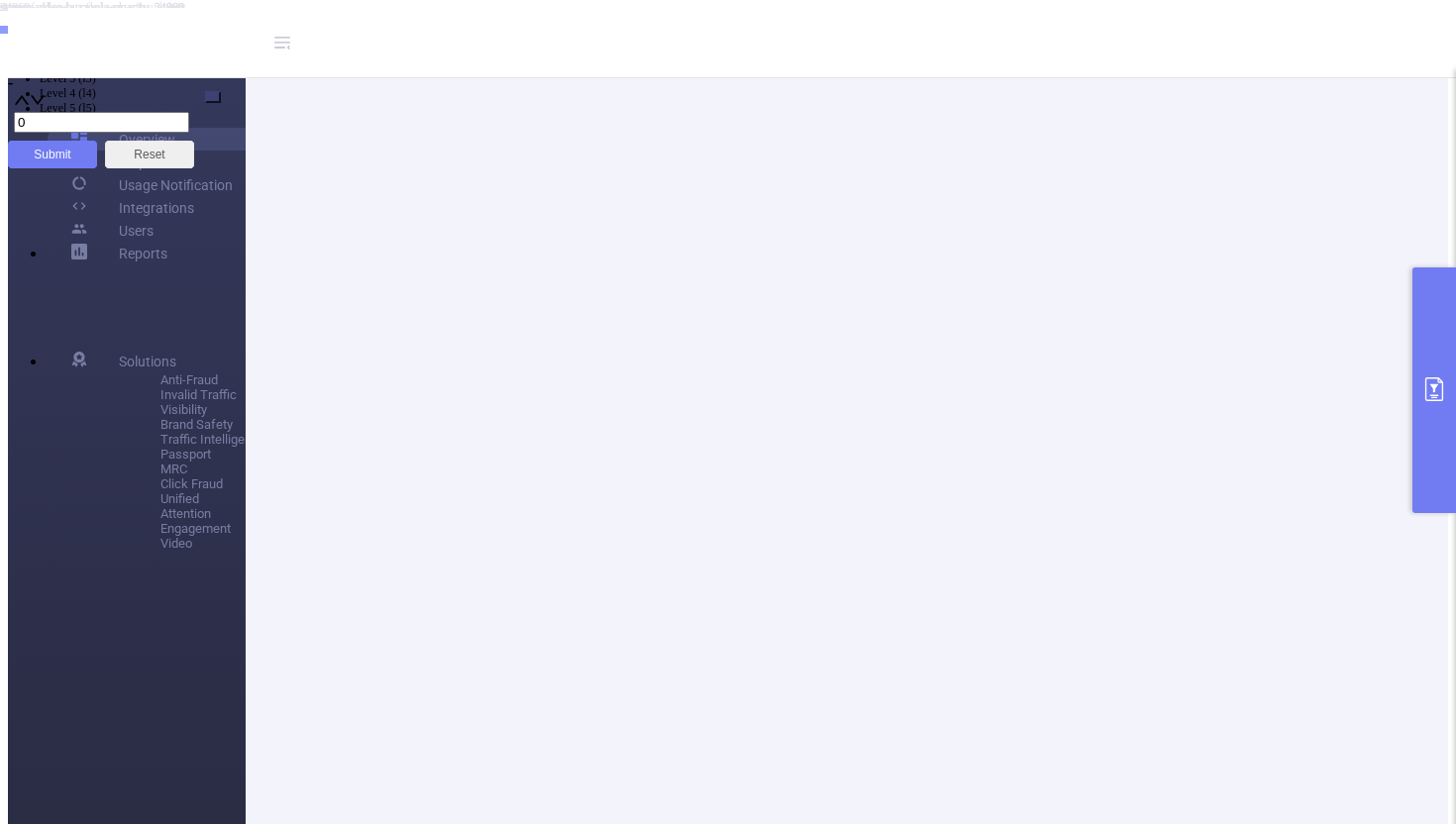 drag, startPoint x: 1193, startPoint y: 274, endPoint x: 862, endPoint y: 312, distance: 333.17413 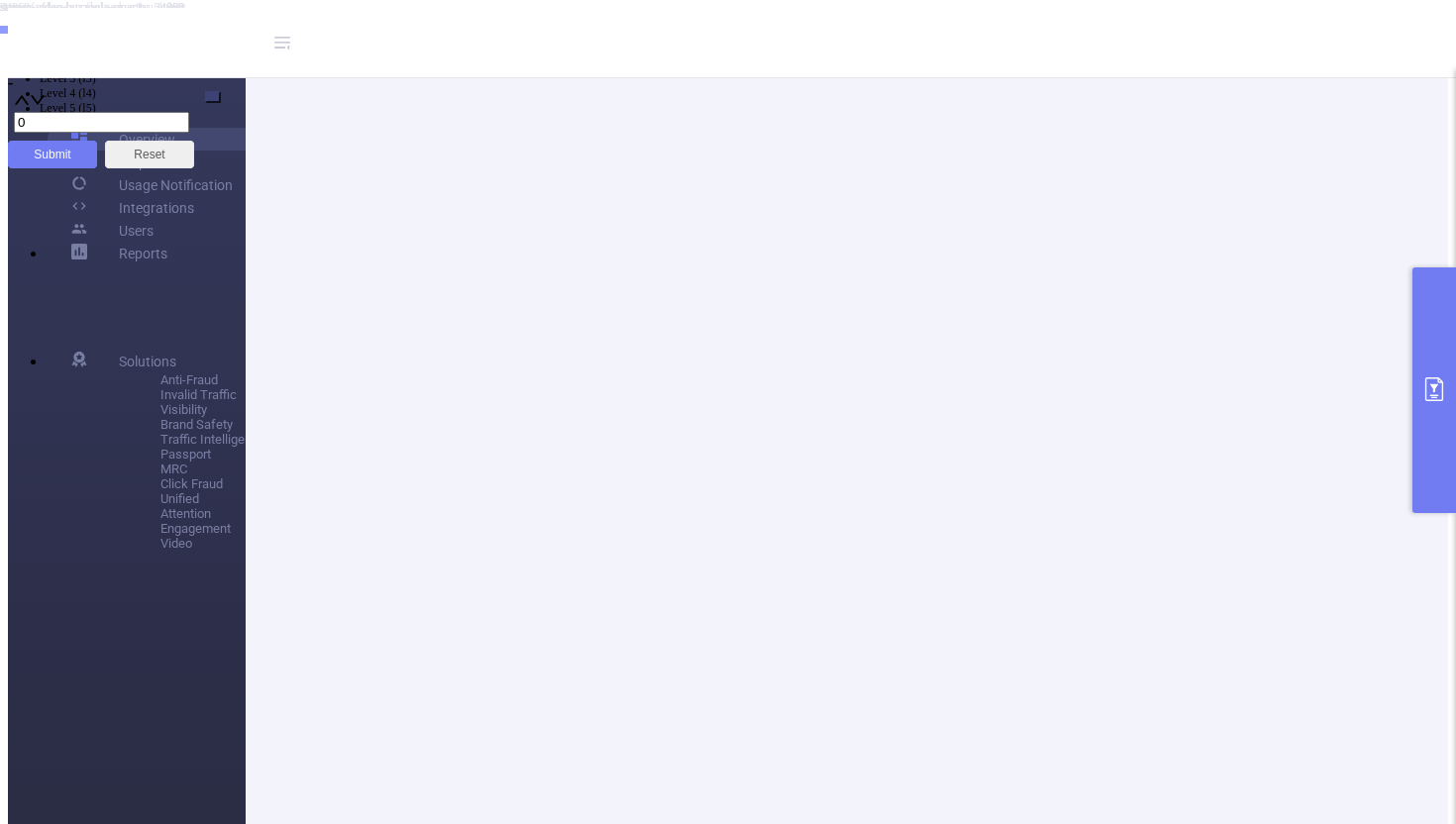 click on "Integration Traffic ID Level 1 Level 2 Level 3 Level 4 Level 5 Level 6 Total Transactions Fraudulent Suspicious Invalid Traffic General IVT Sophisticated IVT IVT Visibility Time On Site Tracked Ads *Gross Impressions *Net Impressions *Total Net Impressions" at bounding box center (1332, 2790) 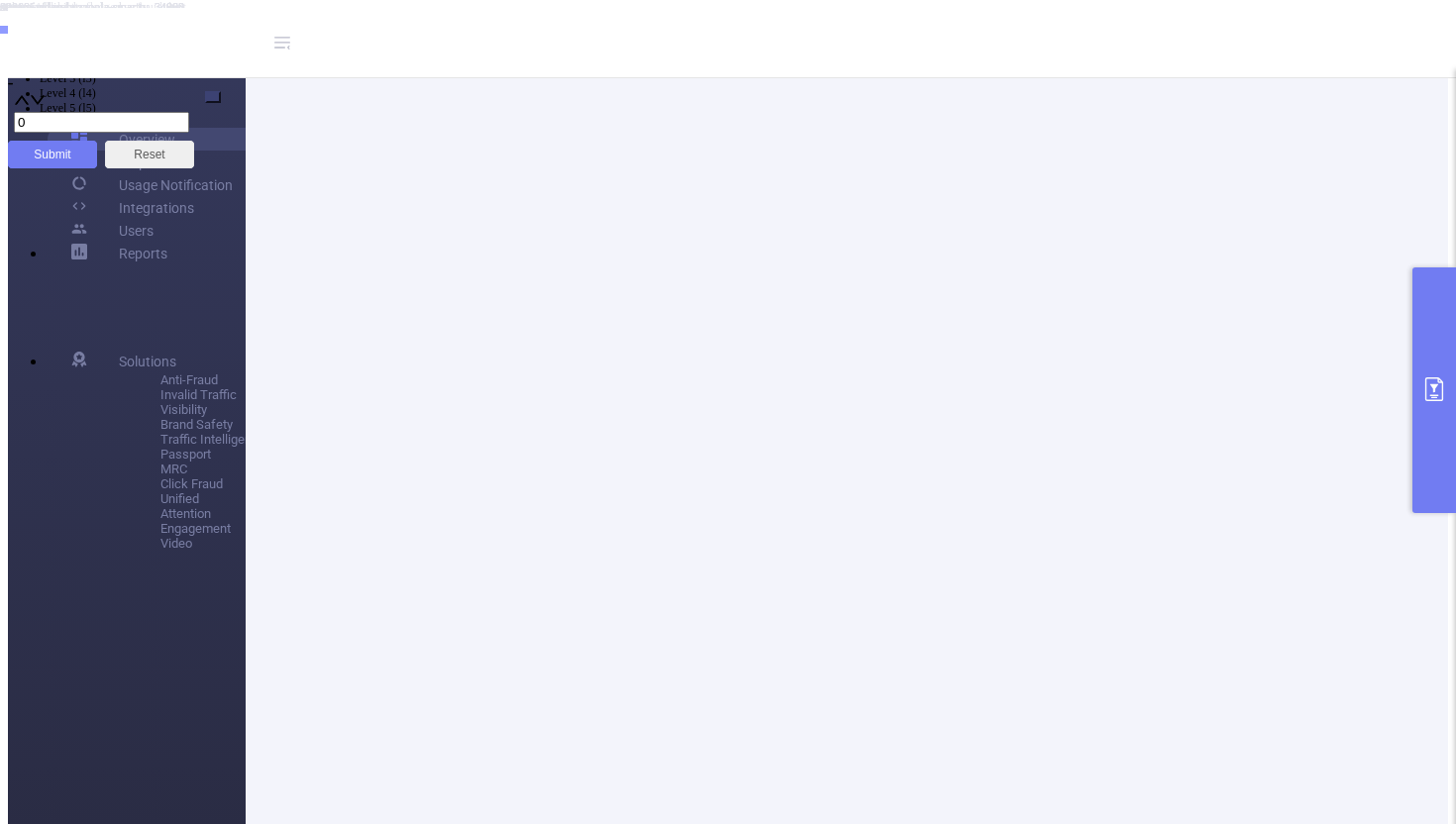 scroll, scrollTop: 0, scrollLeft: 0, axis: both 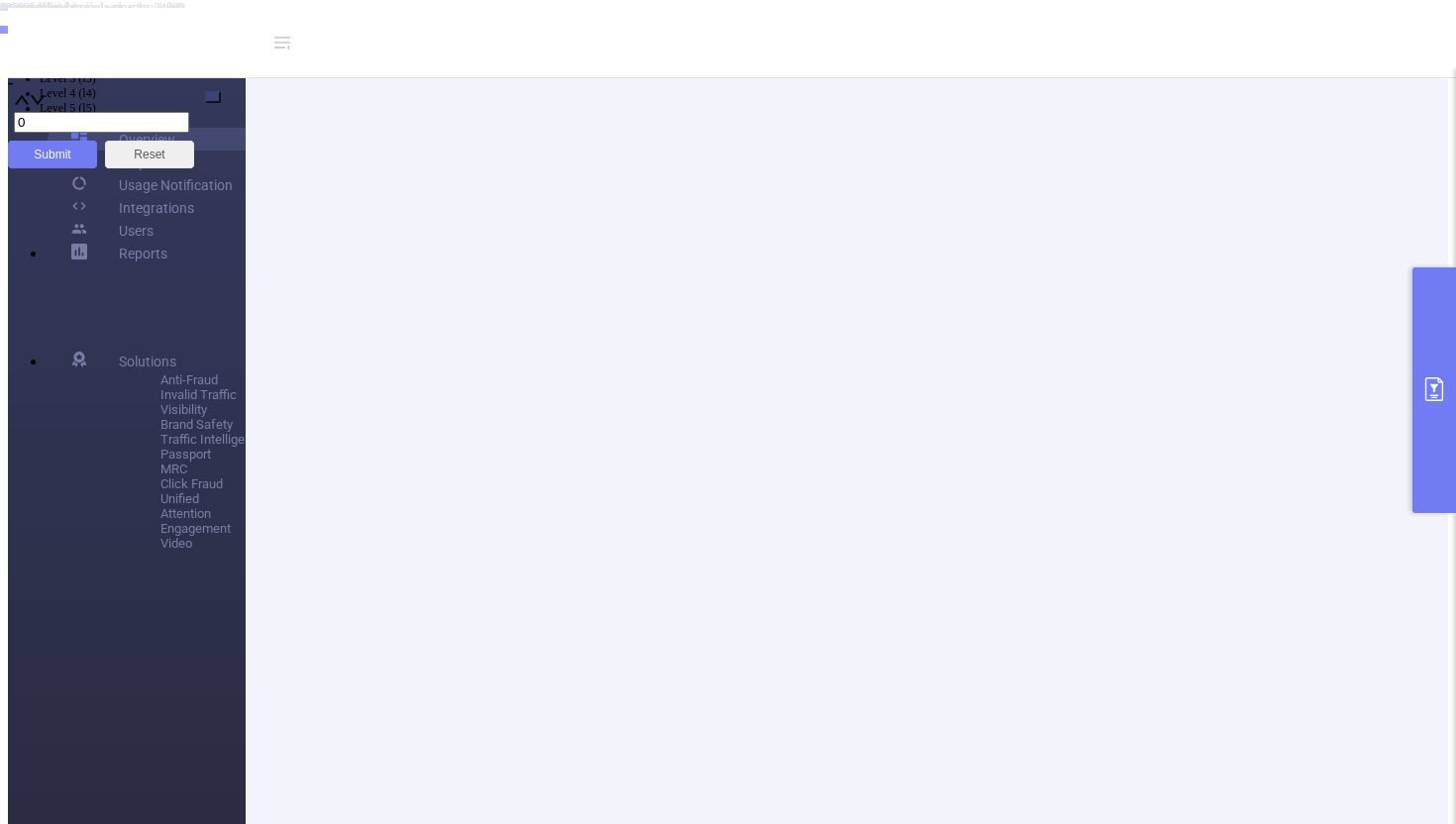 click on "18593_direct" at bounding box center [336, 2923] 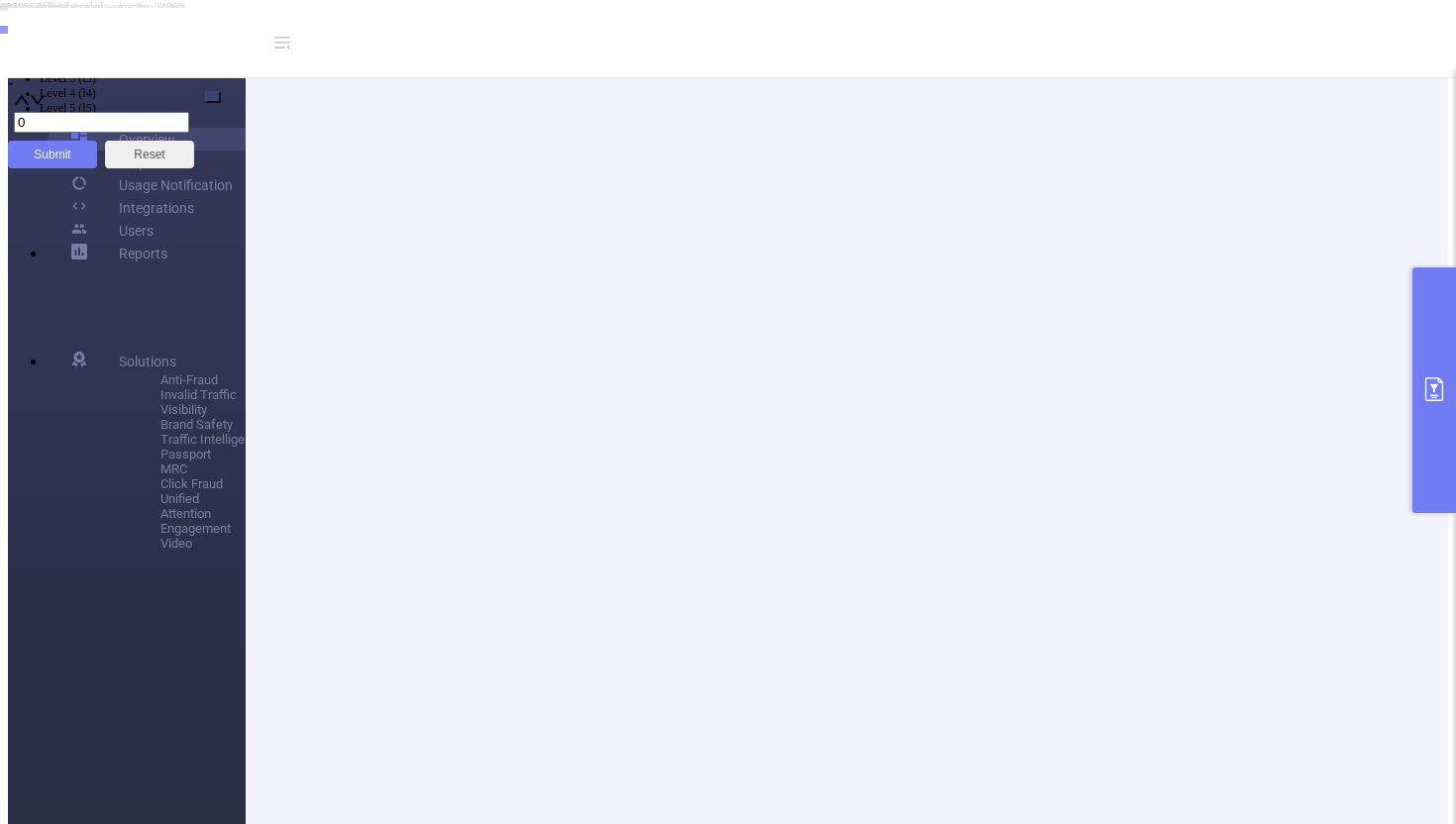 drag, startPoint x: 550, startPoint y: 390, endPoint x: 517, endPoint y: 390, distance: 33 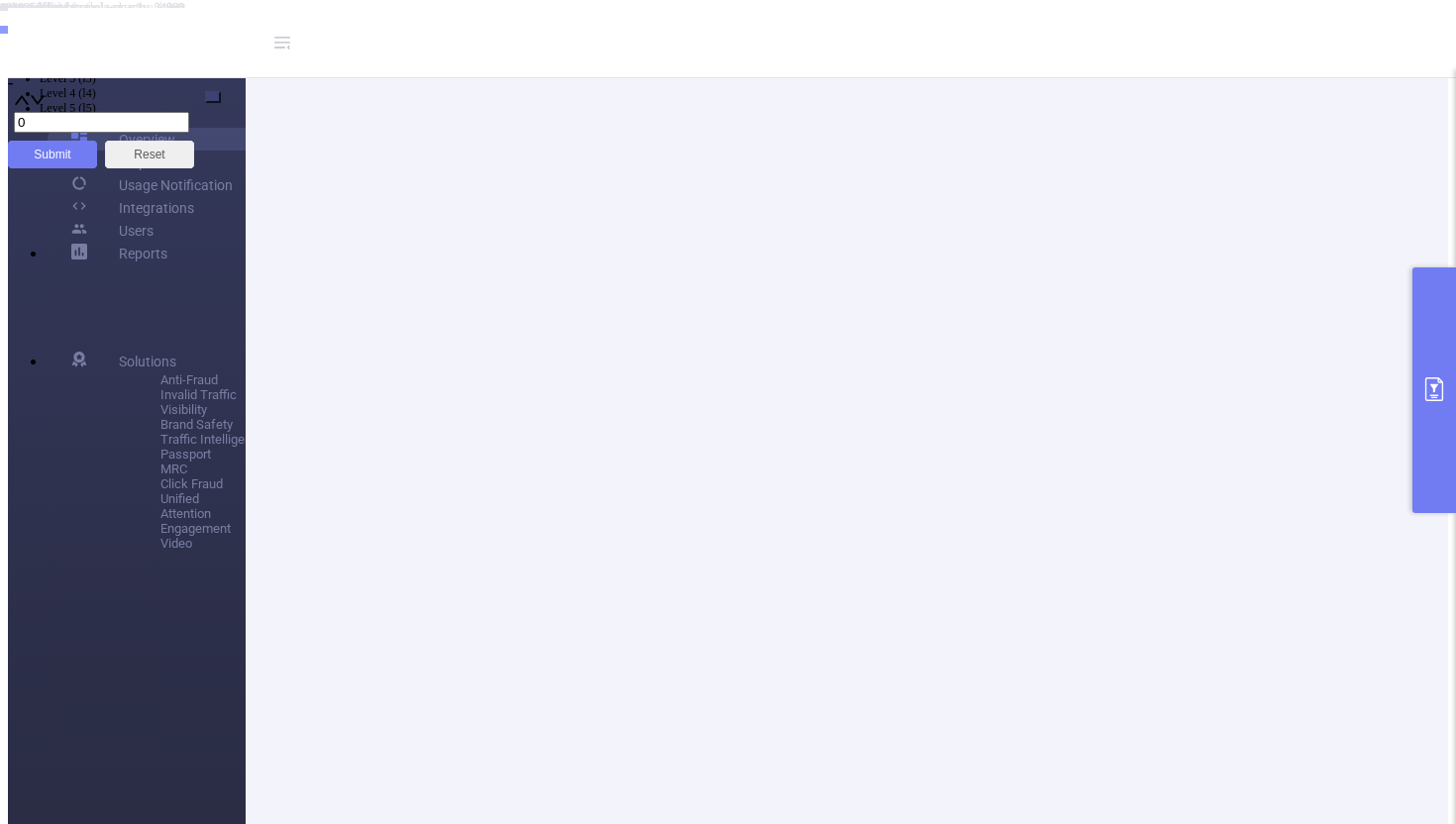 click on "2" at bounding box center [2460, 3475] 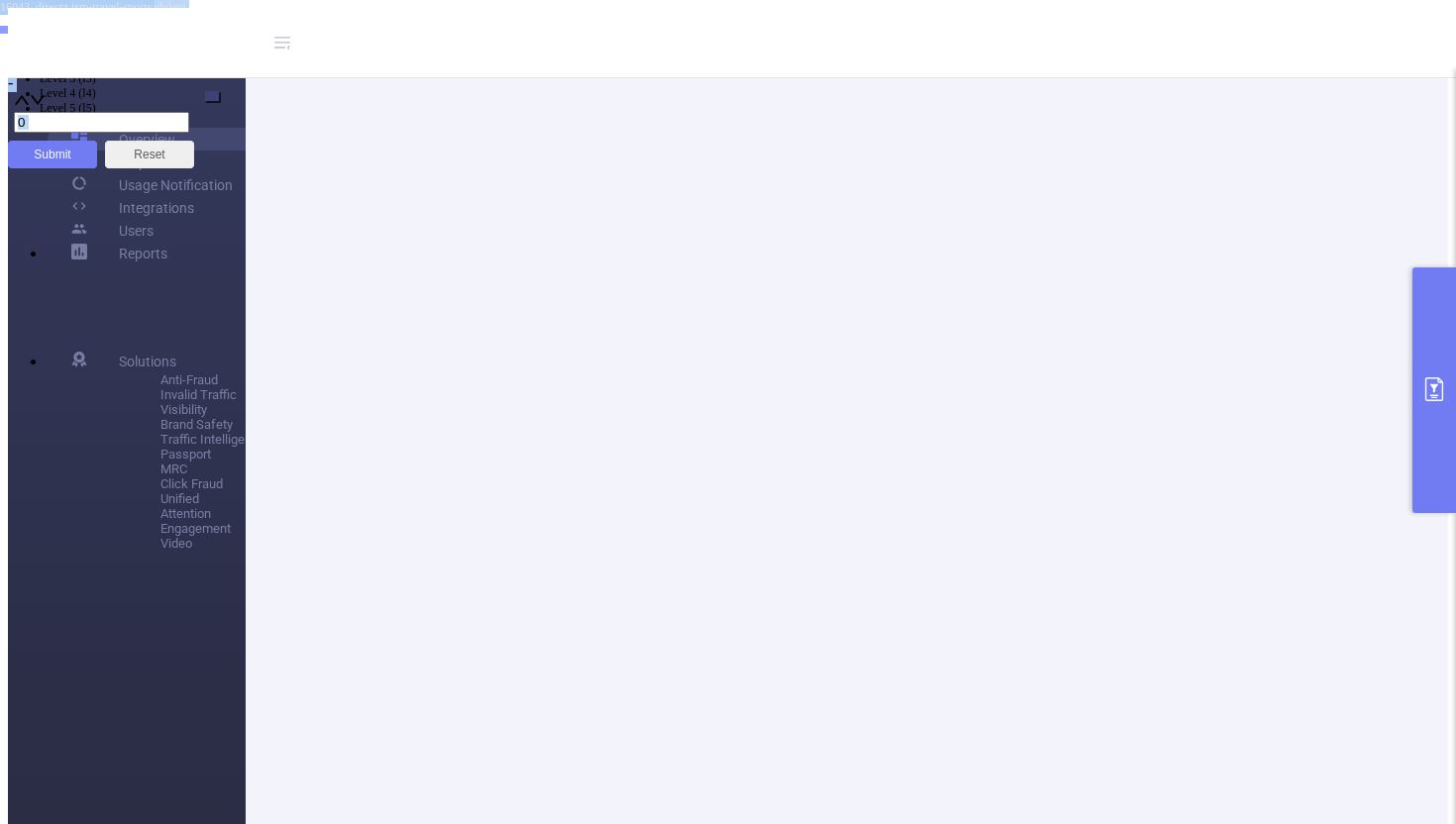 drag, startPoint x: 549, startPoint y: 353, endPoint x: 480, endPoint y: 353, distance: 69 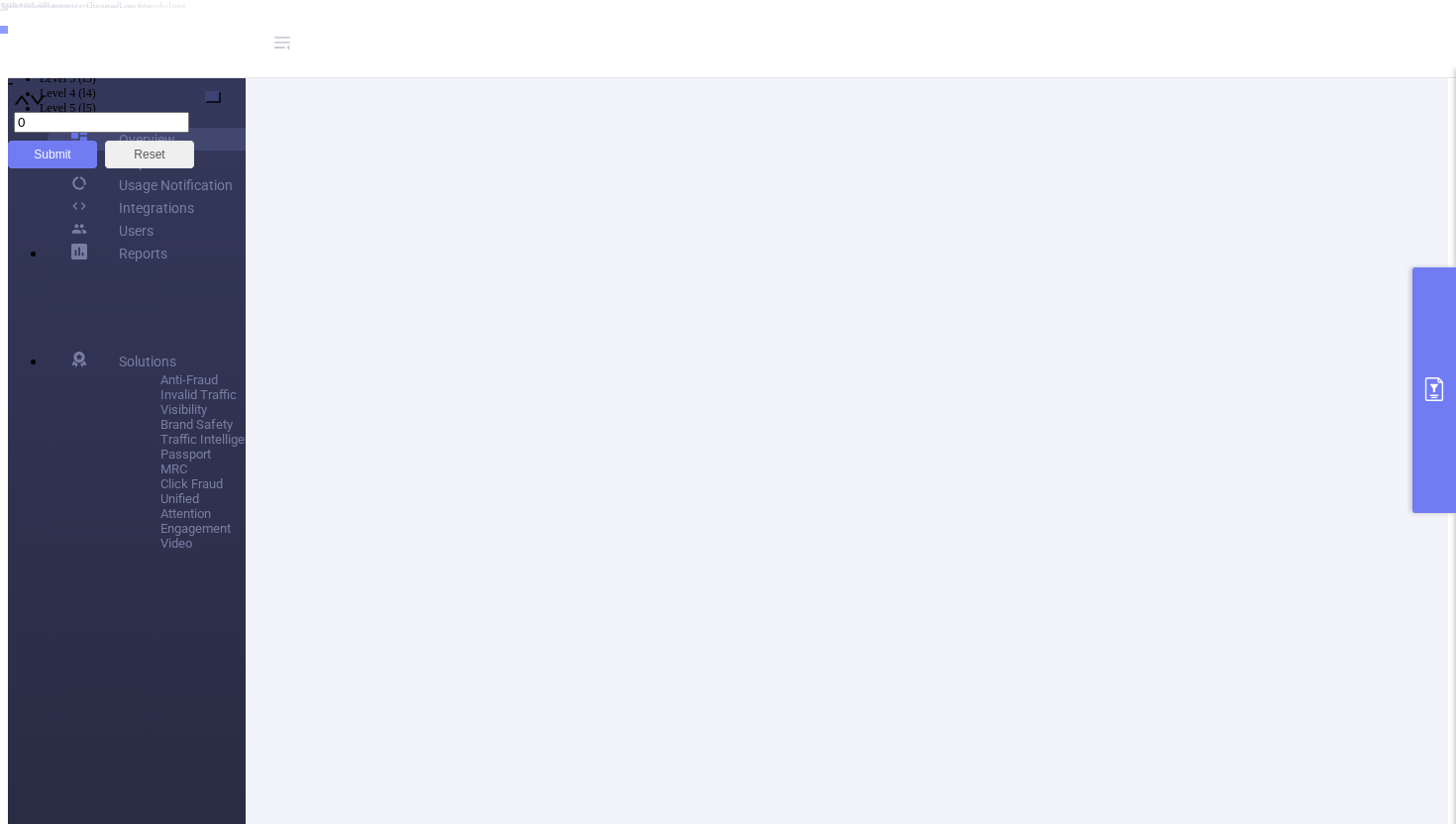 click on "16043_direct" at bounding box center [336, 2923] 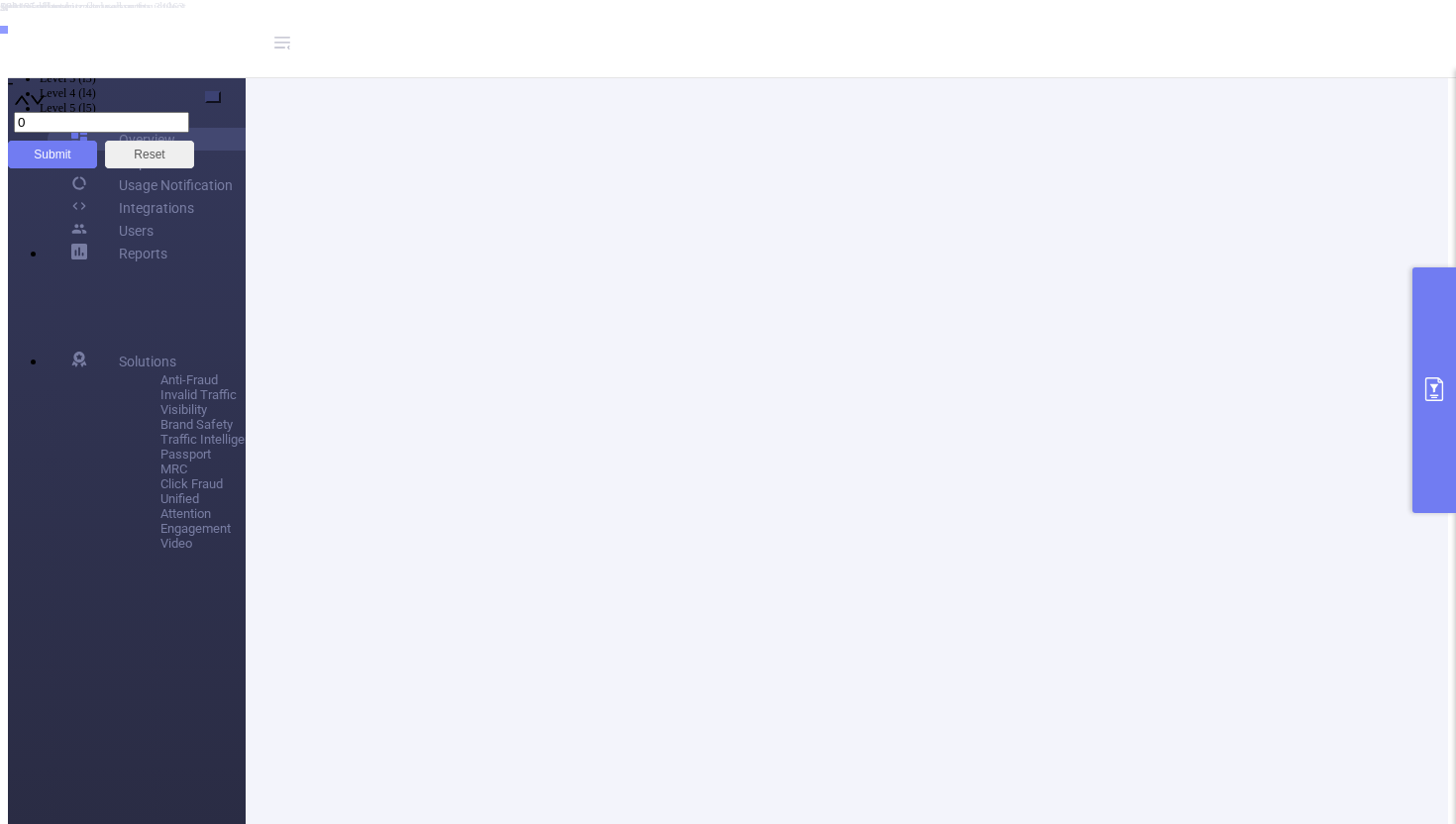 scroll, scrollTop: 417, scrollLeft: 0, axis: vertical 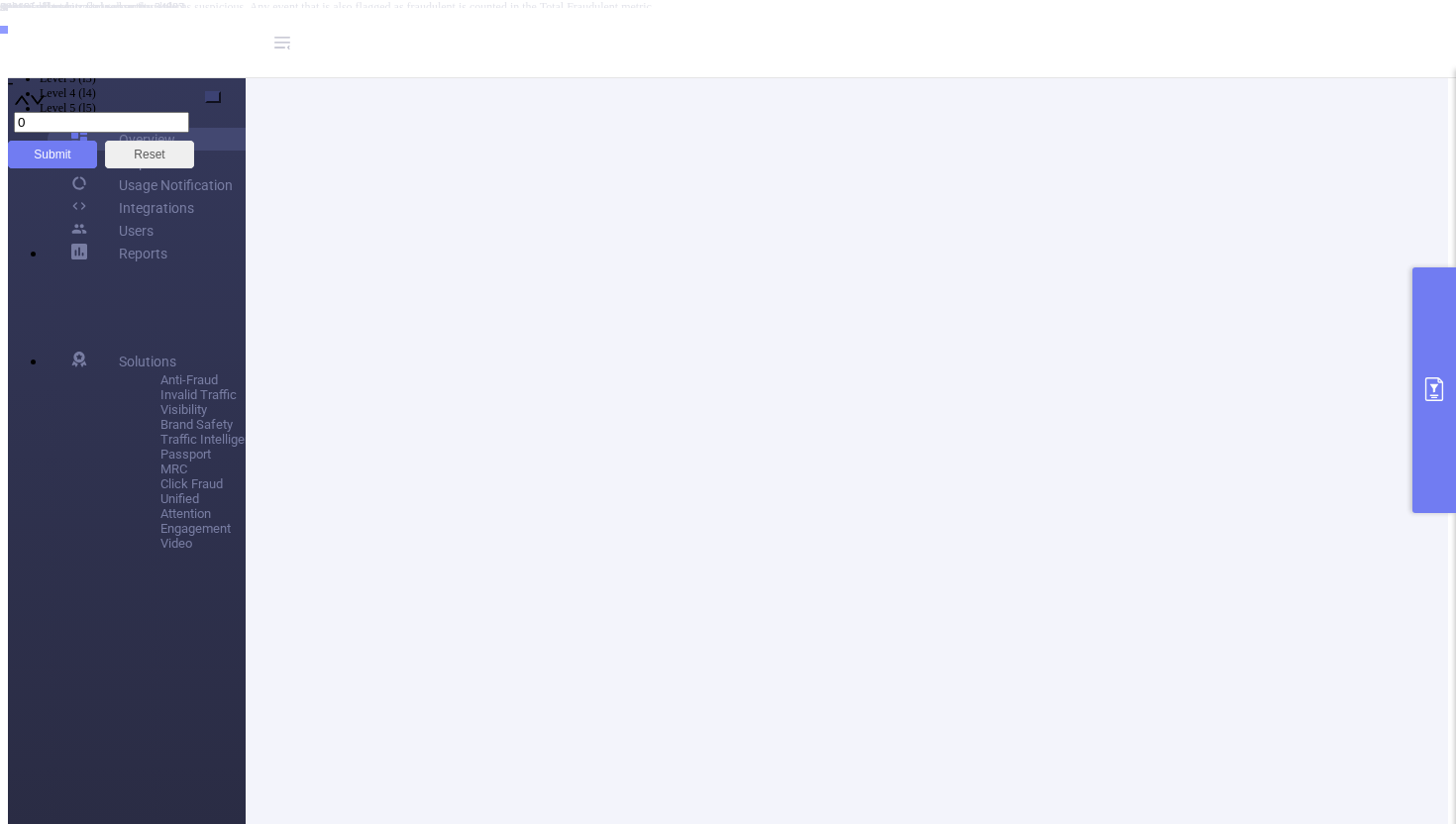 click on "Total Fraudulent" at bounding box center [1355, 2838] 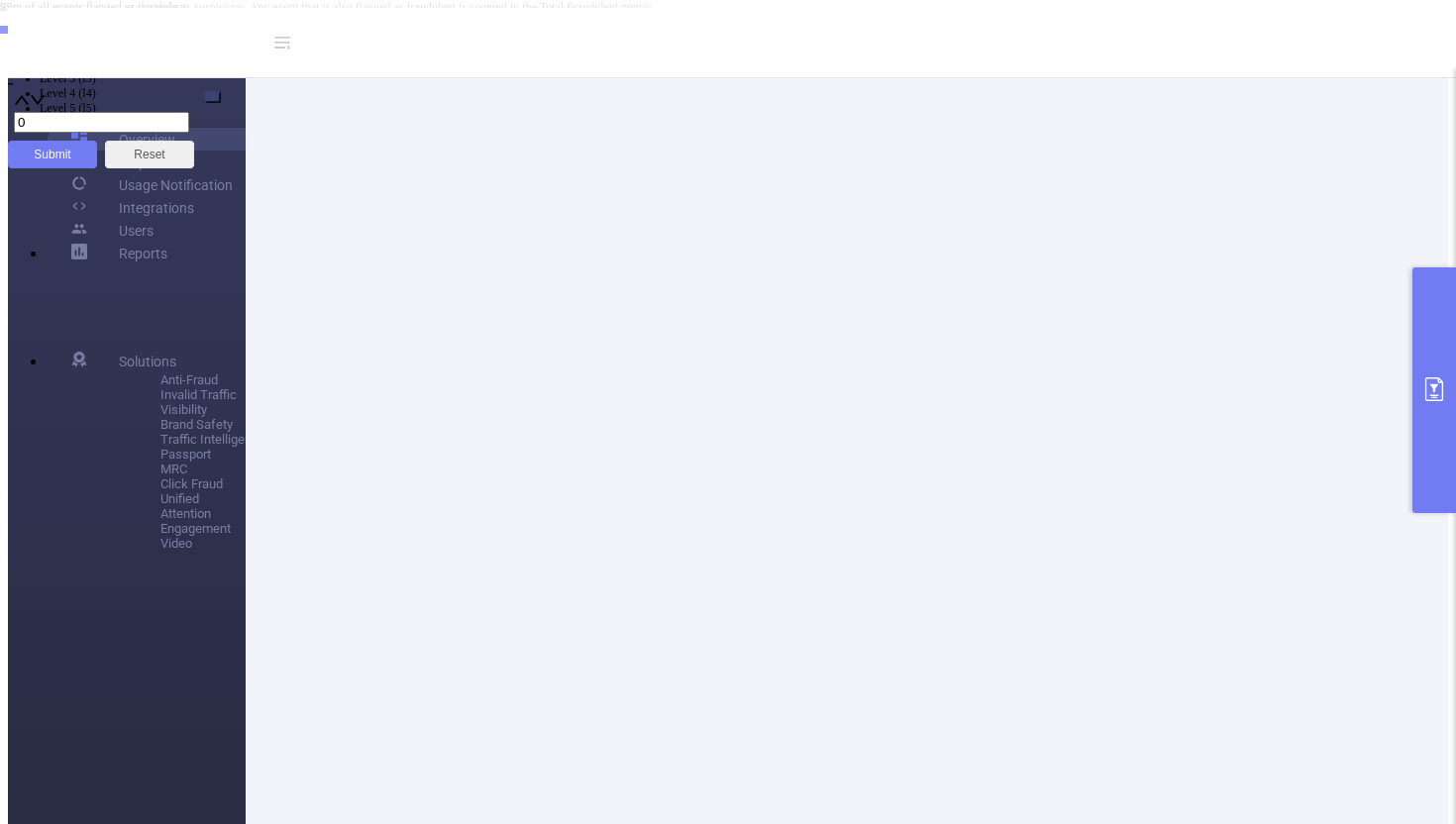scroll, scrollTop: 0, scrollLeft: 251, axis: horizontal 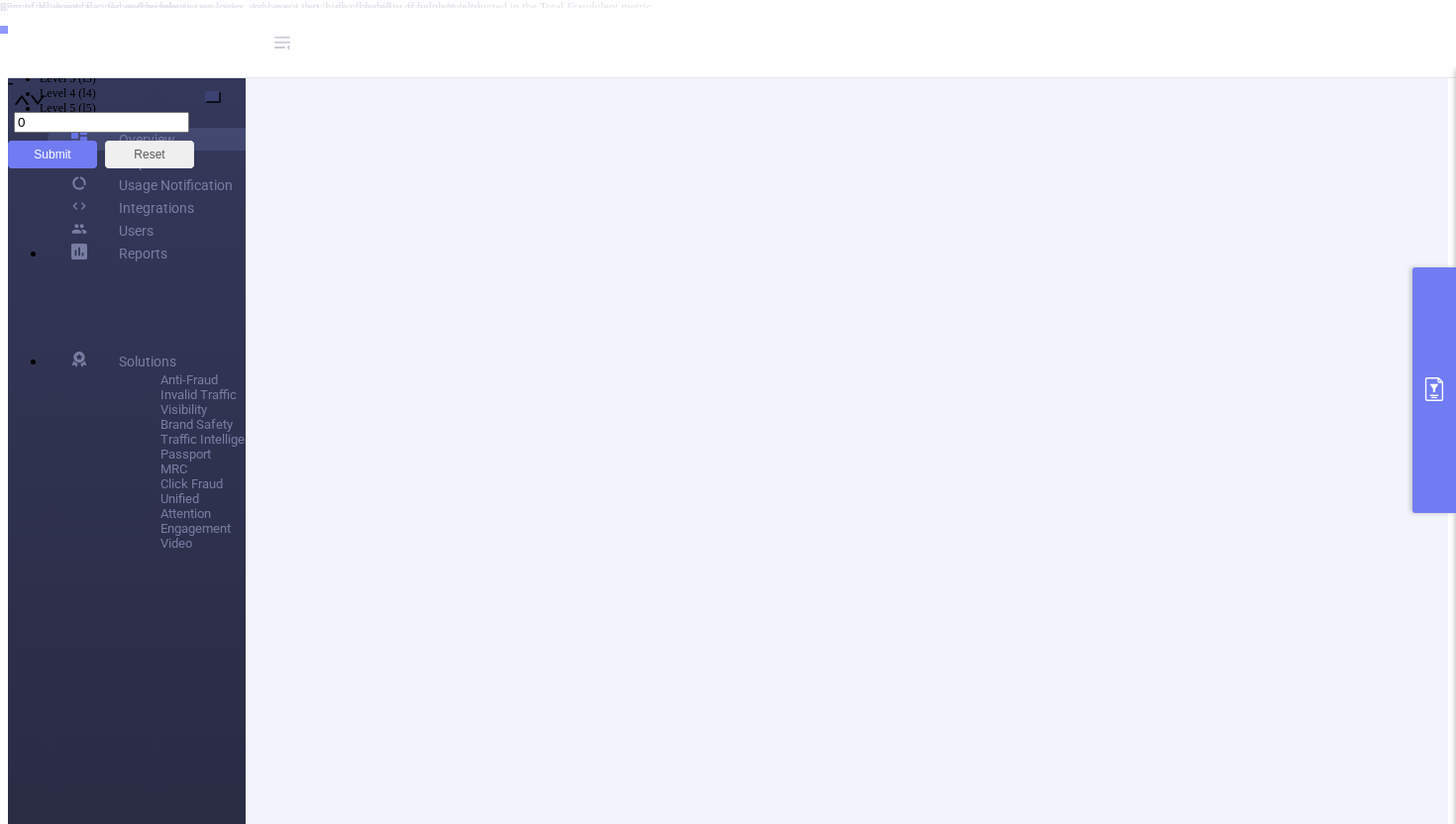 click on "Total IVT" at bounding box center (1670, 2840) 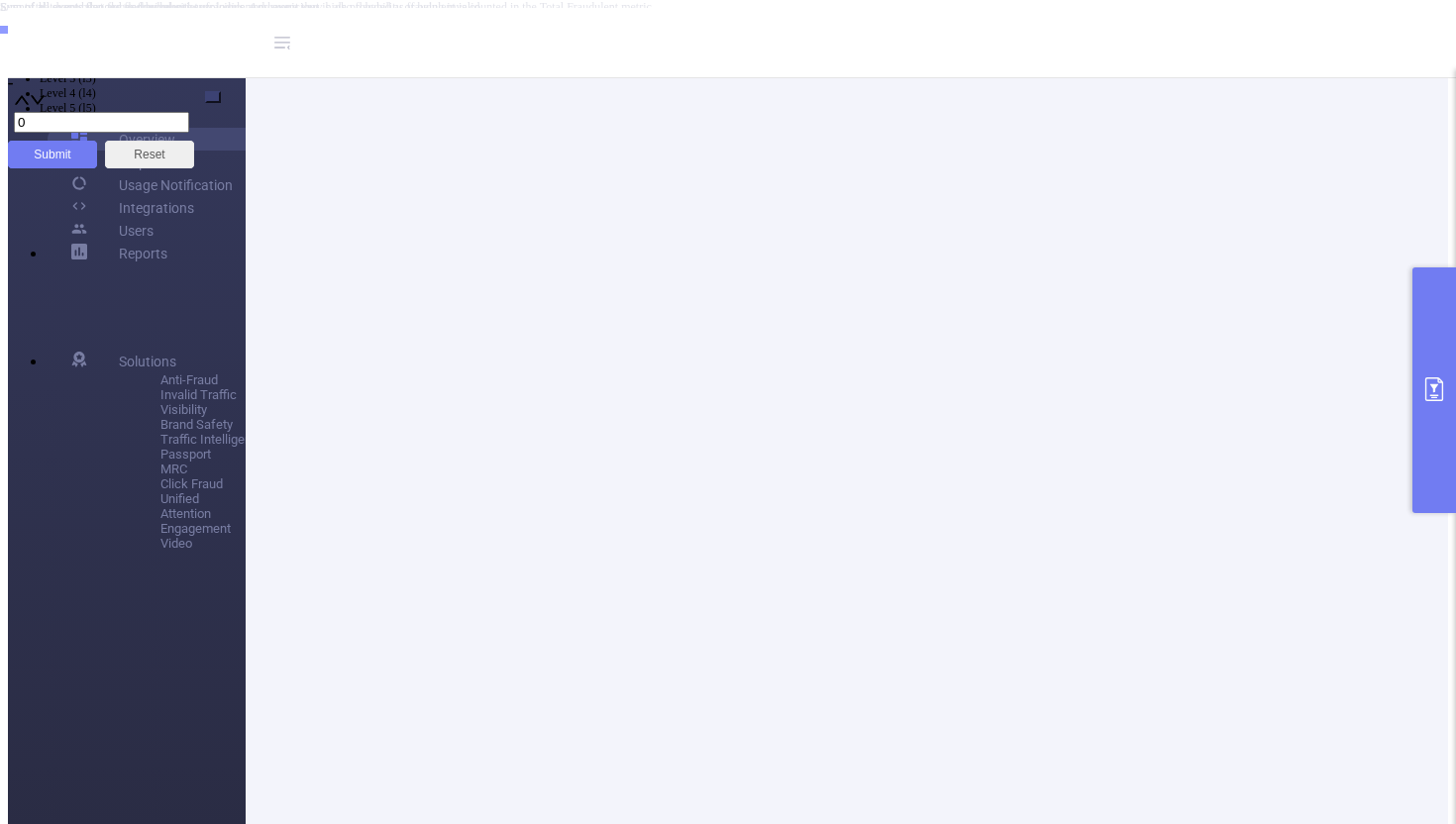 click on "Total IVT" at bounding box center [1700, 2840] 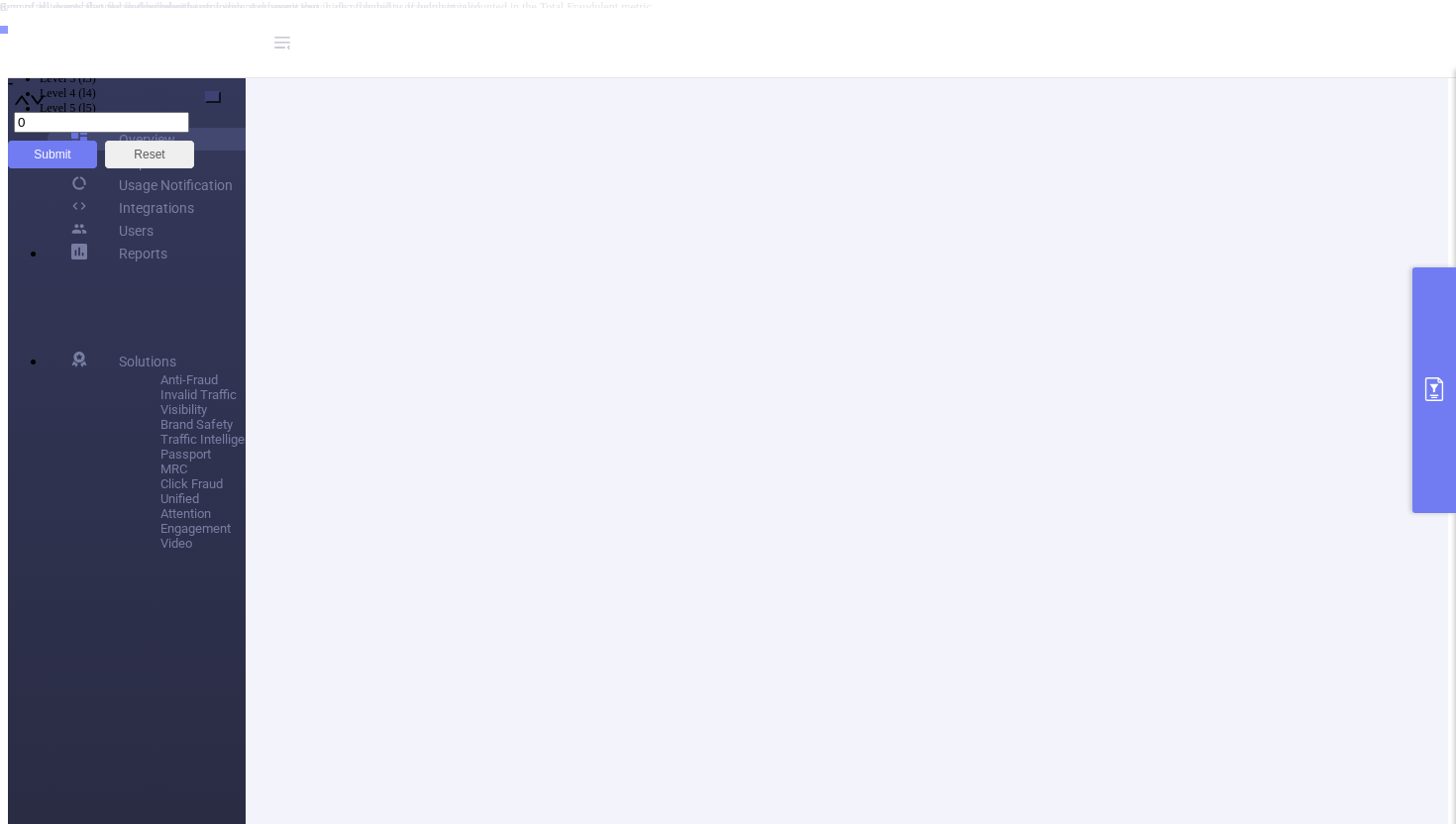 scroll, scrollTop: 479, scrollLeft: 0, axis: vertical 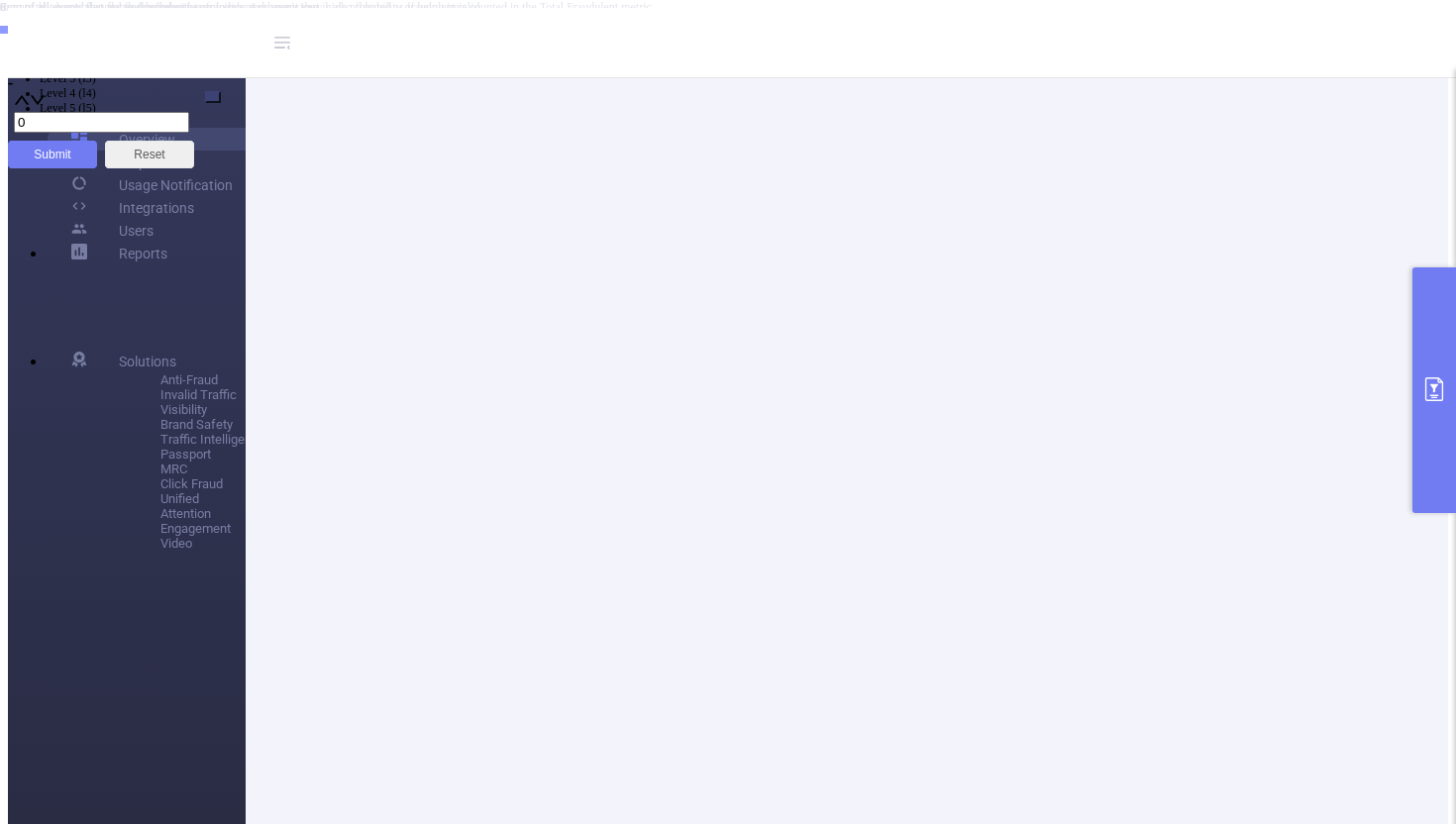 click on "5" at bounding box center (2591, 3473) 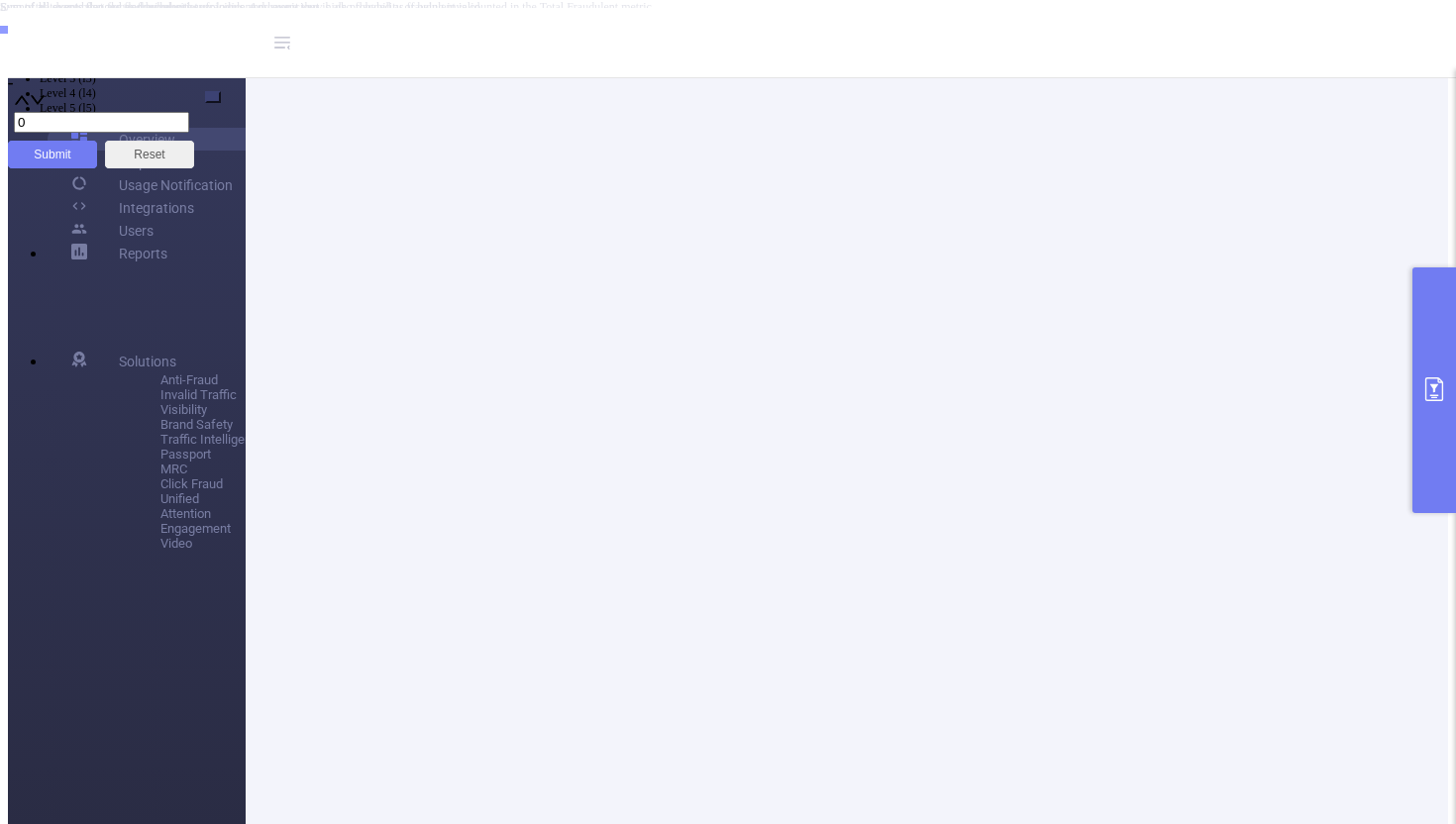 click on "7" at bounding box center (2608, 3512) 